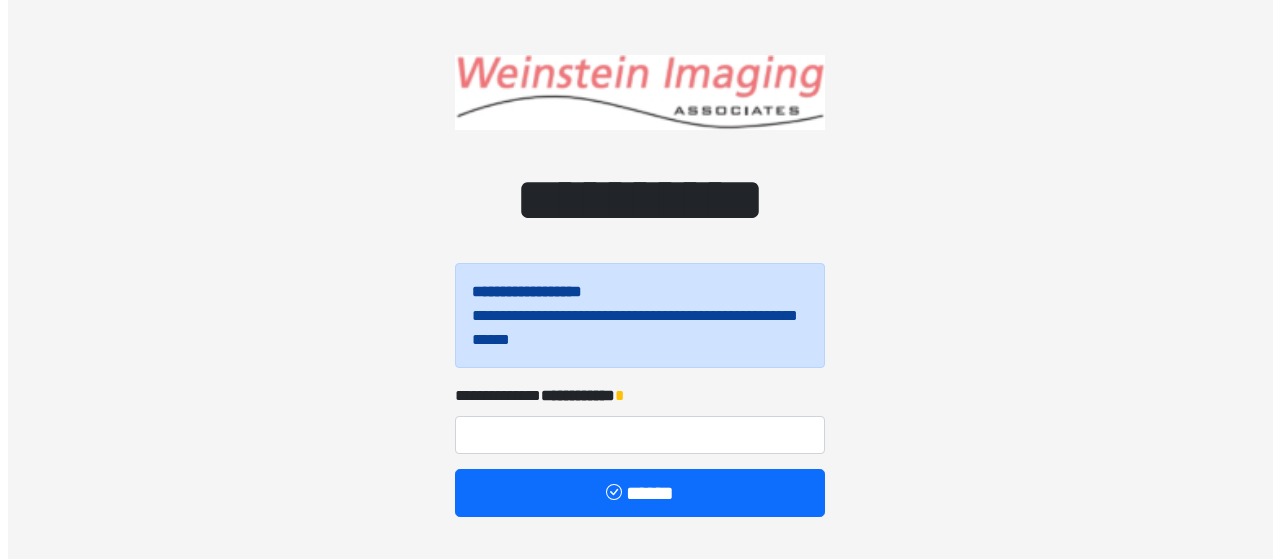 scroll, scrollTop: 60, scrollLeft: 0, axis: vertical 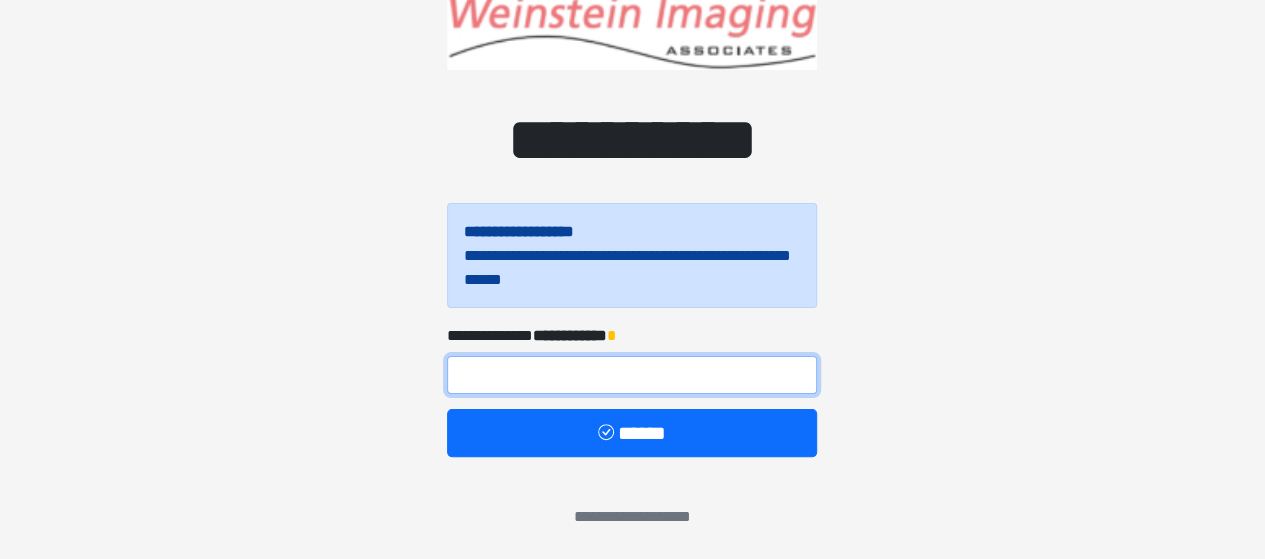 click at bounding box center [632, 375] 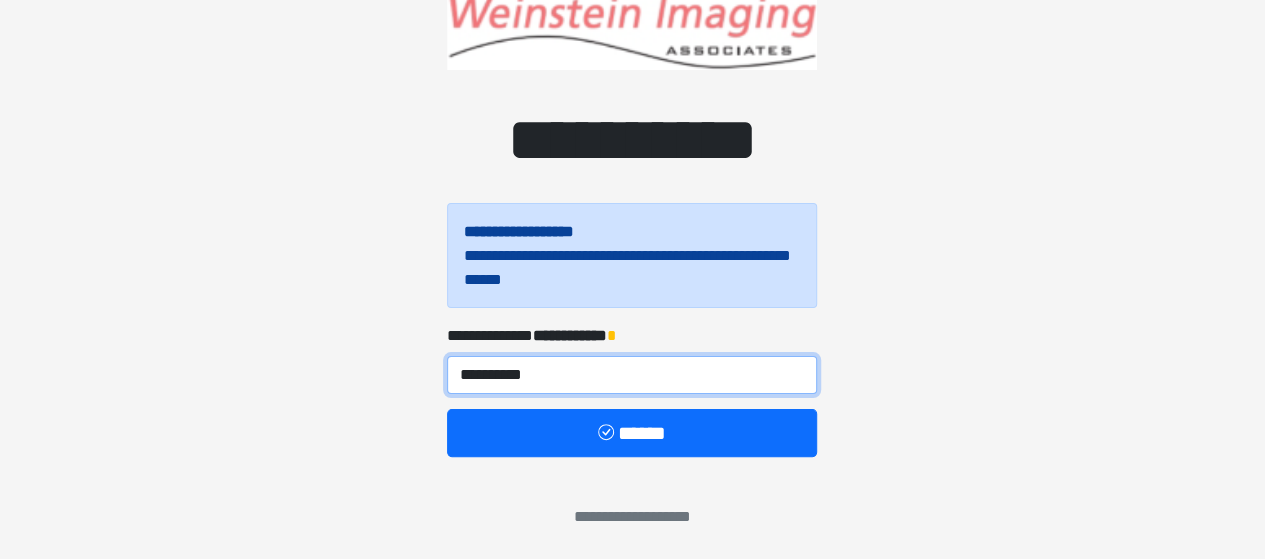 type on "**********" 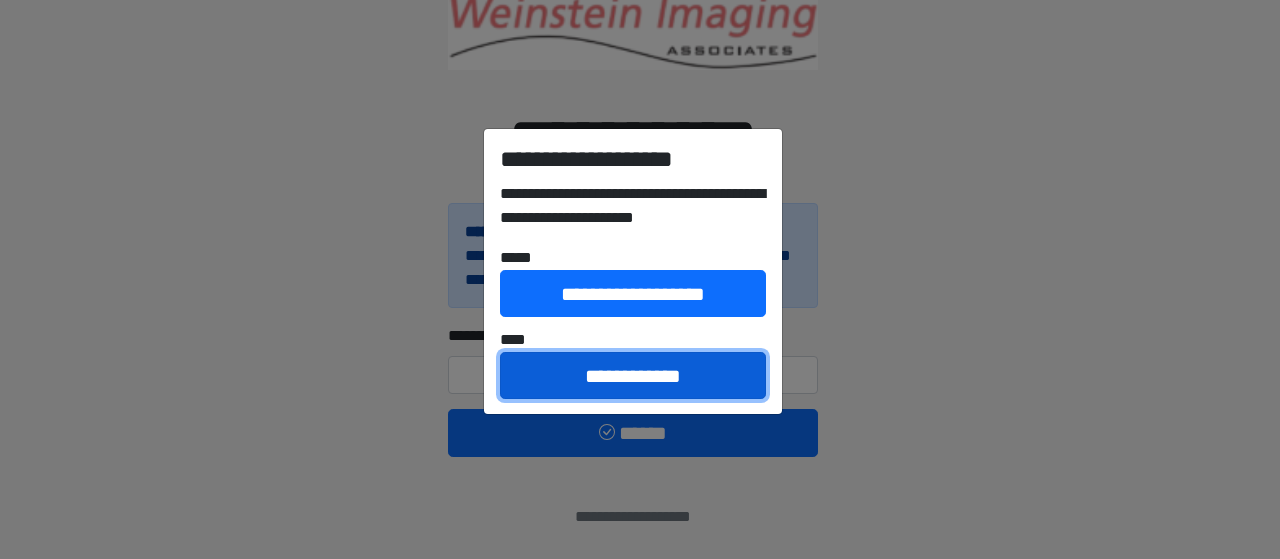 click on "**********" at bounding box center [633, 375] 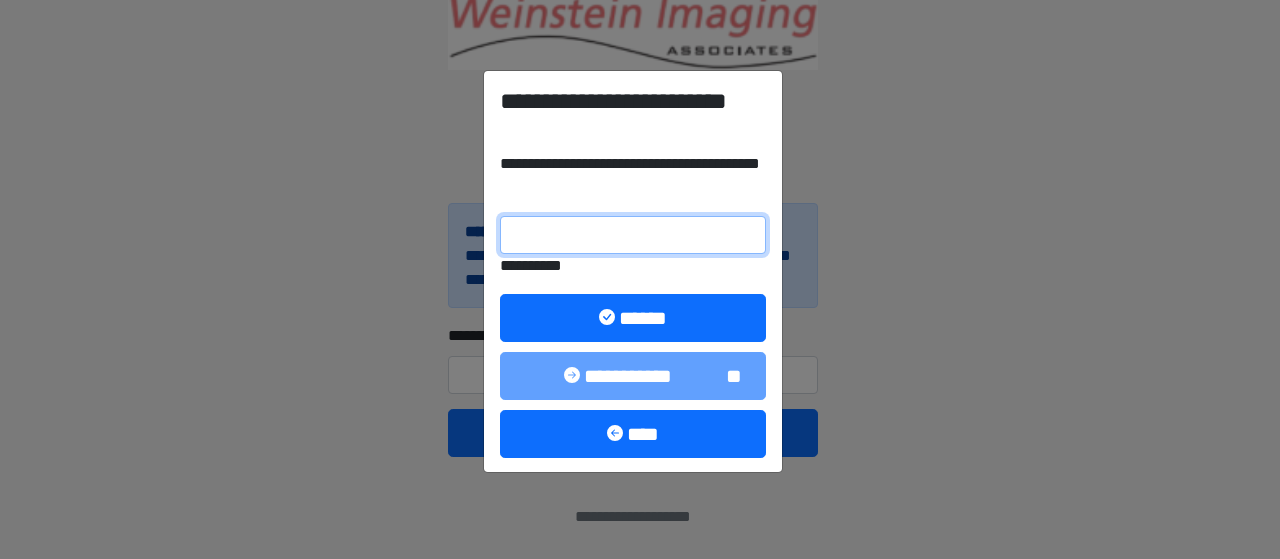 click on "**********" at bounding box center [633, 235] 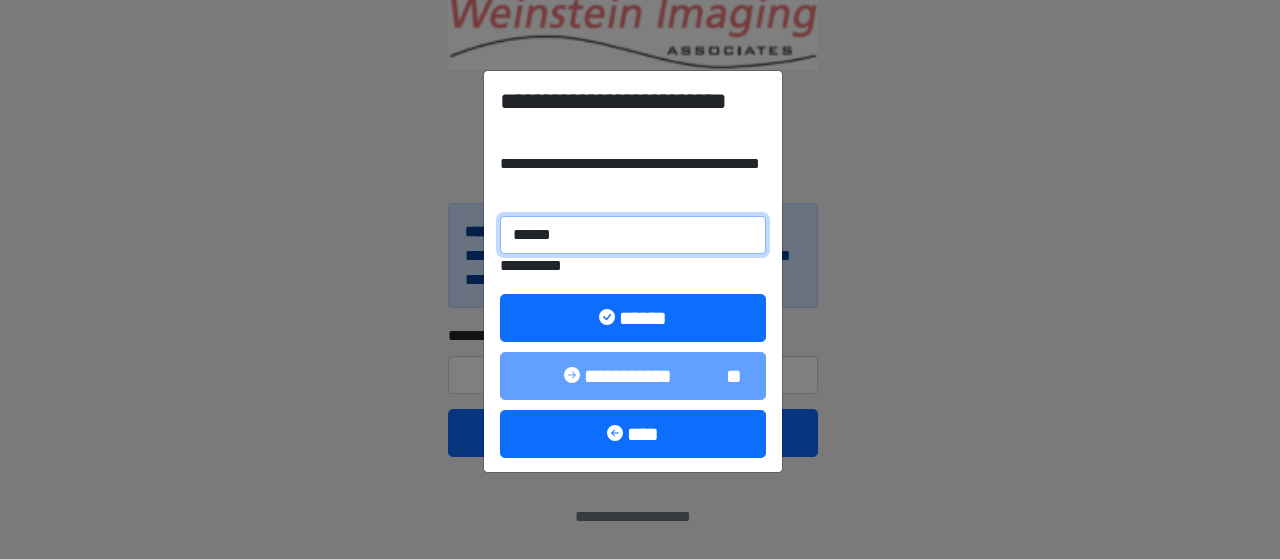 type on "******" 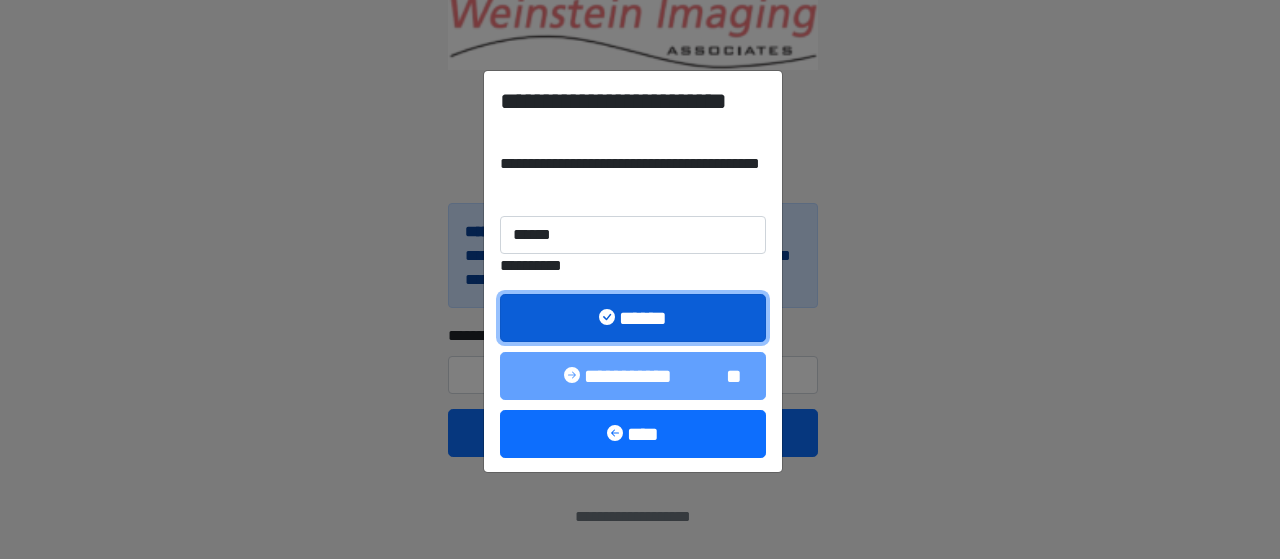 click on "******" at bounding box center [633, 317] 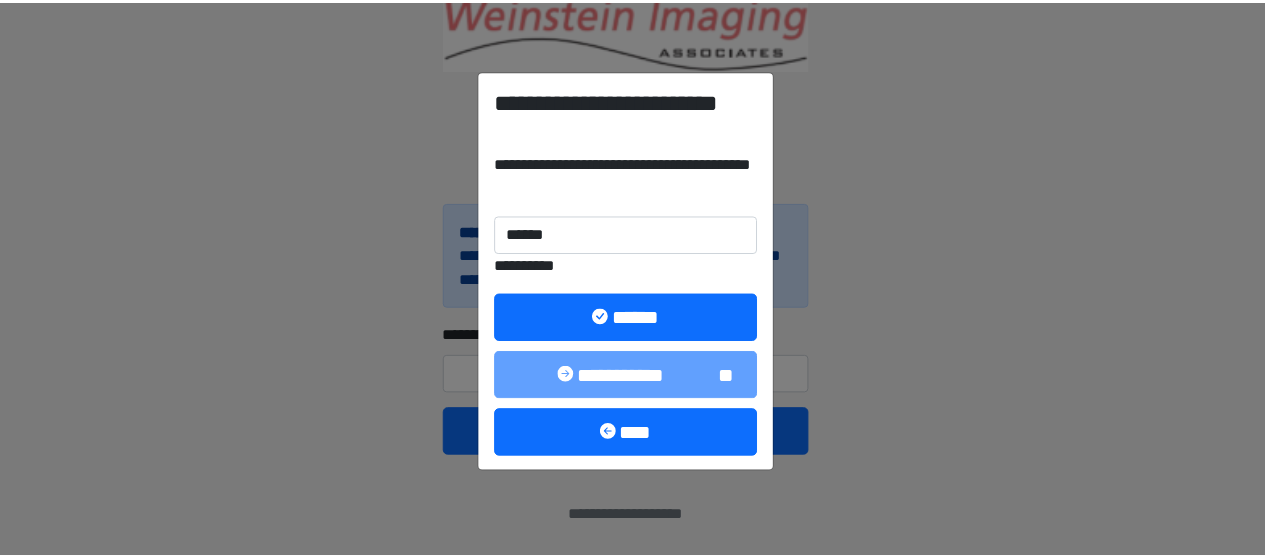 scroll, scrollTop: 0, scrollLeft: 0, axis: both 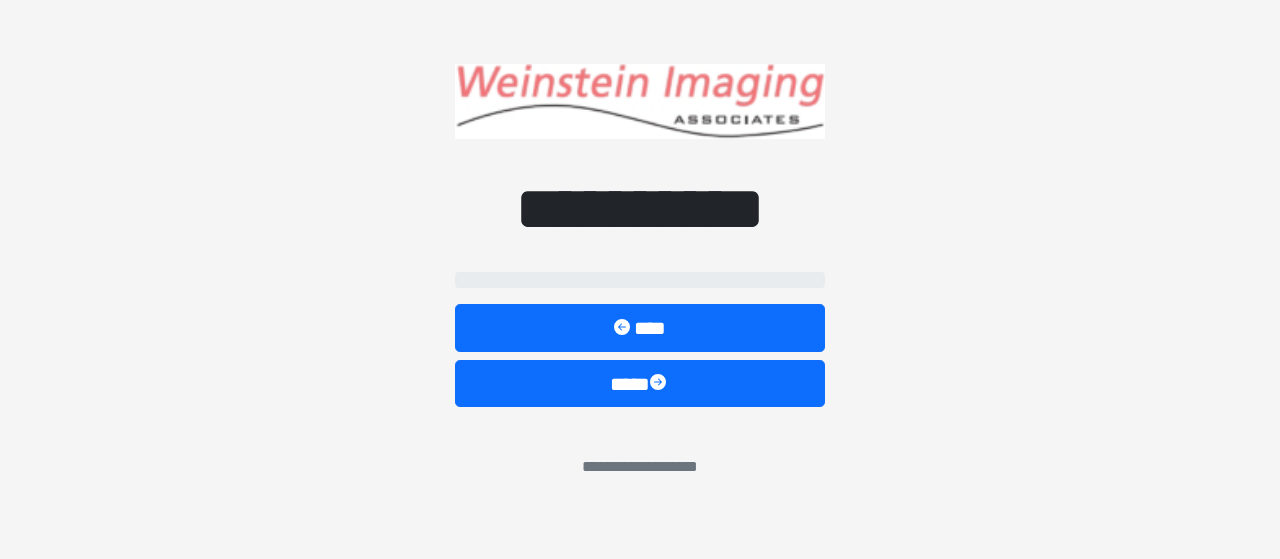 select on "*****" 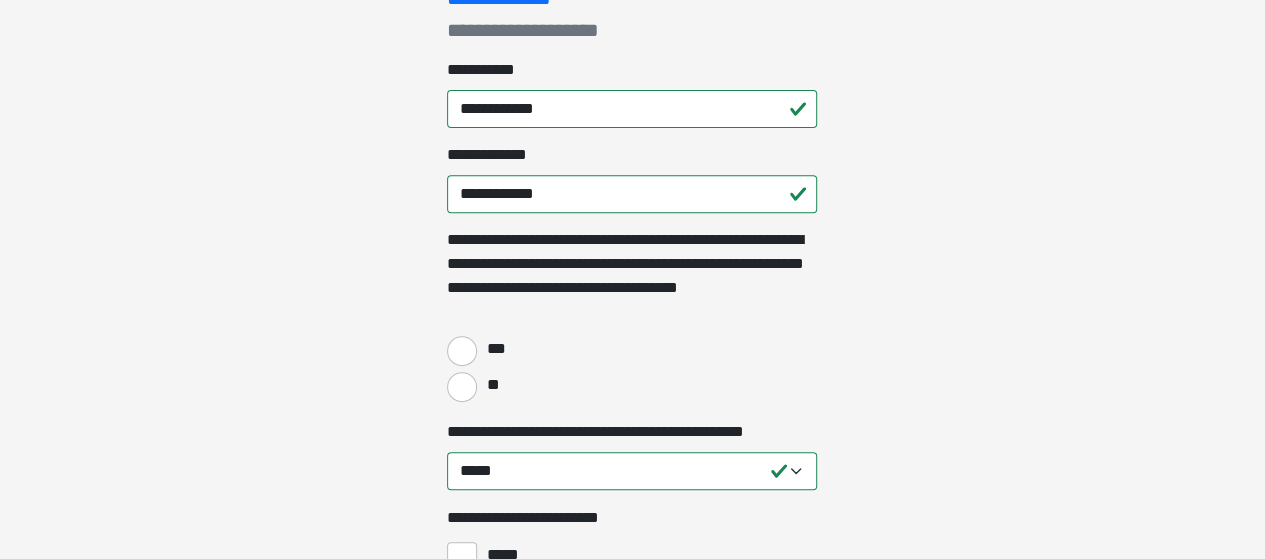 scroll, scrollTop: 314, scrollLeft: 0, axis: vertical 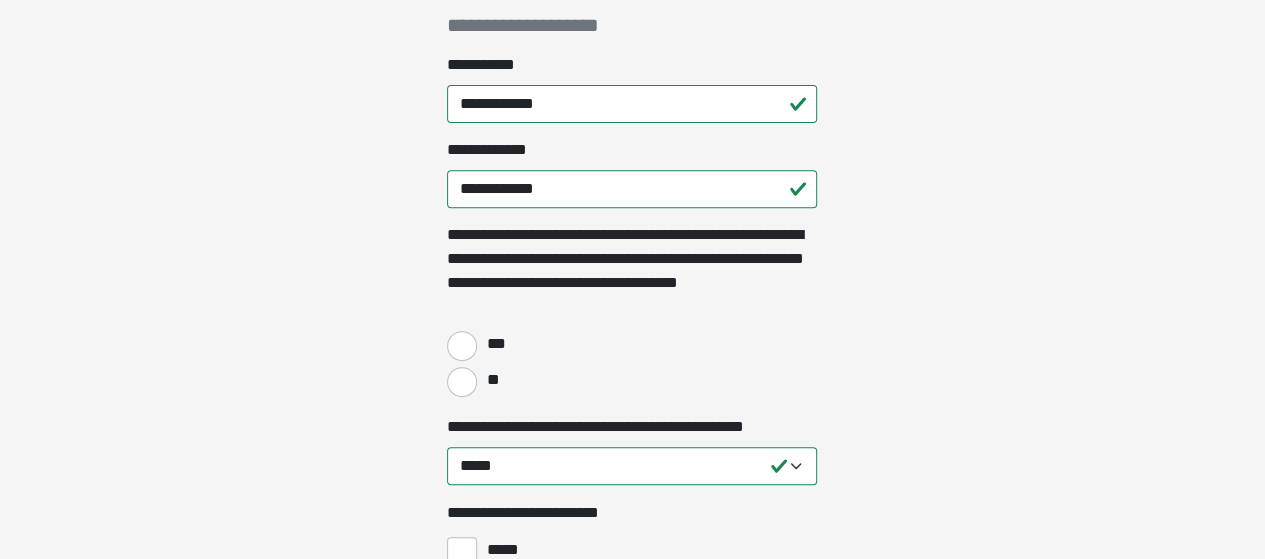 click on "***" at bounding box center (493, 344) 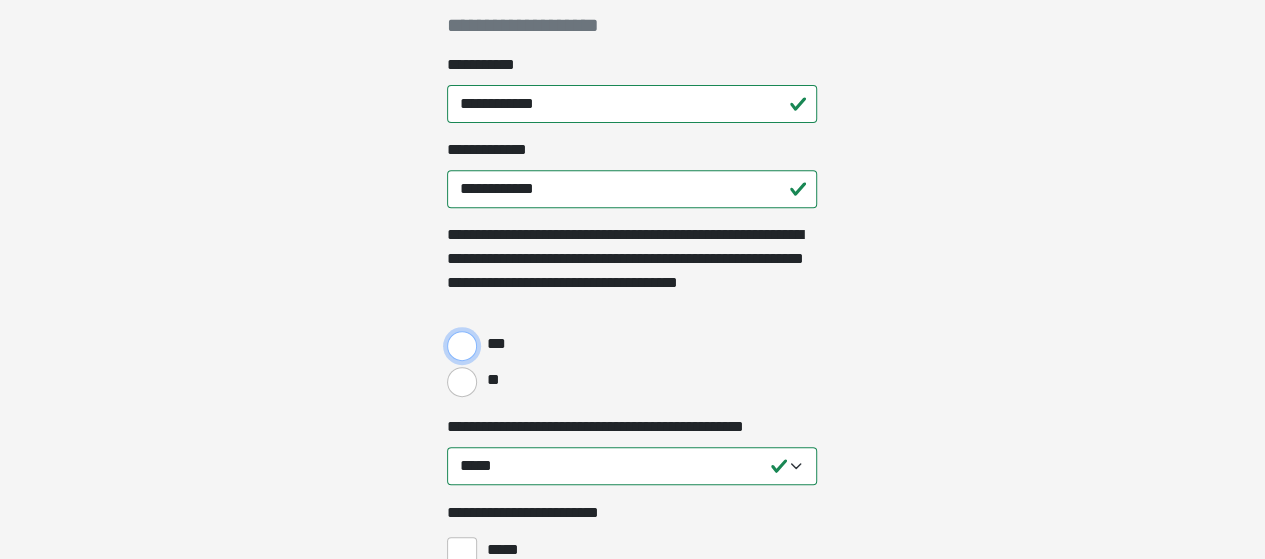 radio on "****" 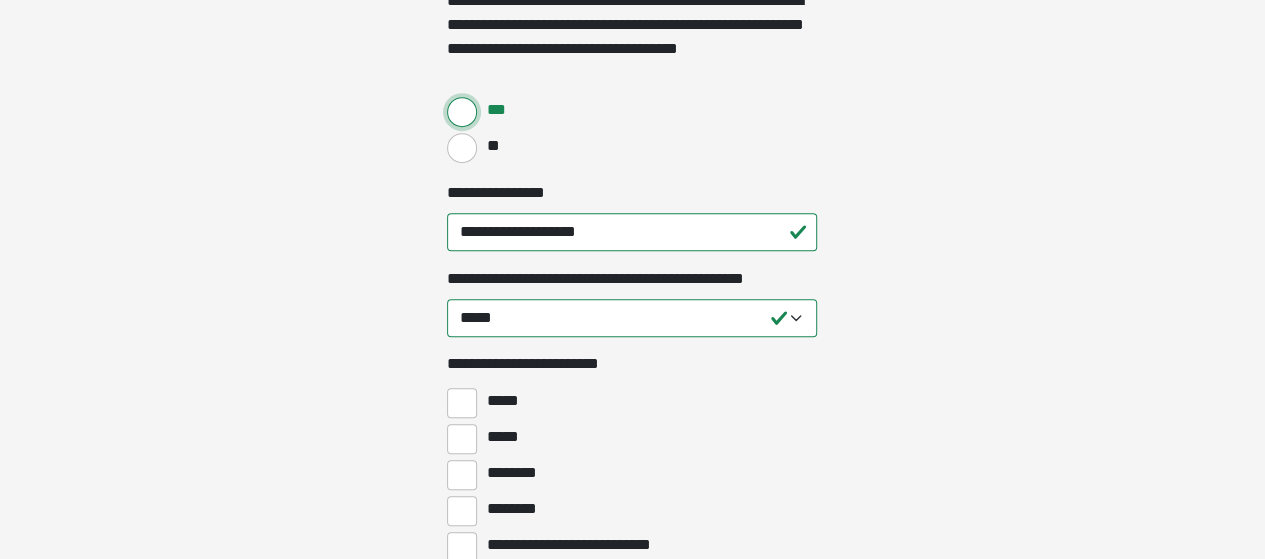 scroll, scrollTop: 554, scrollLeft: 0, axis: vertical 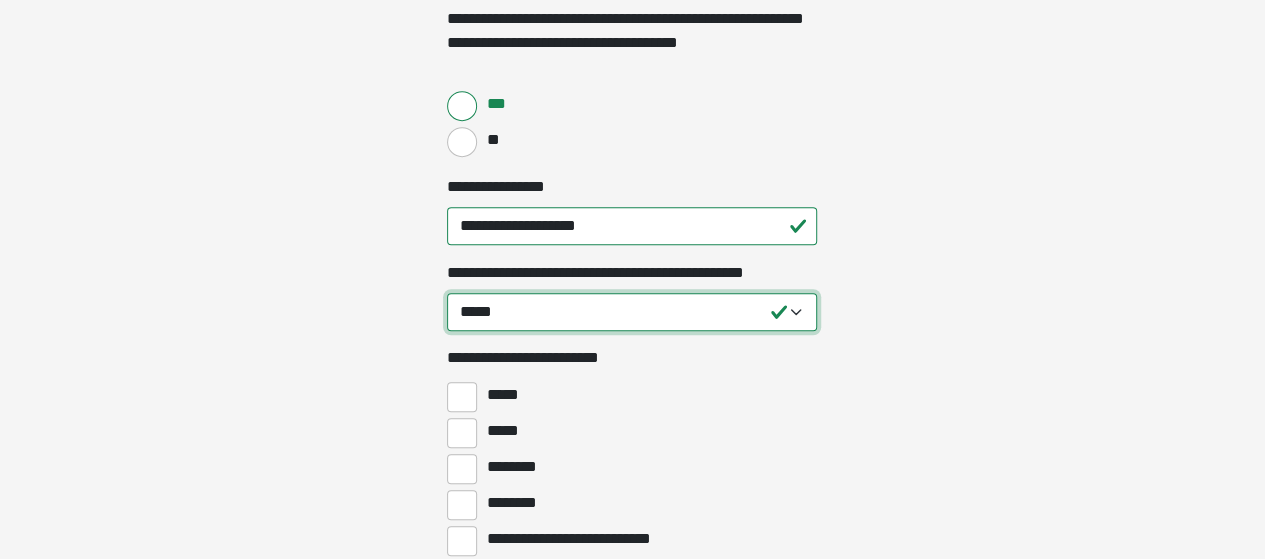 click on "**********" at bounding box center [632, 312] 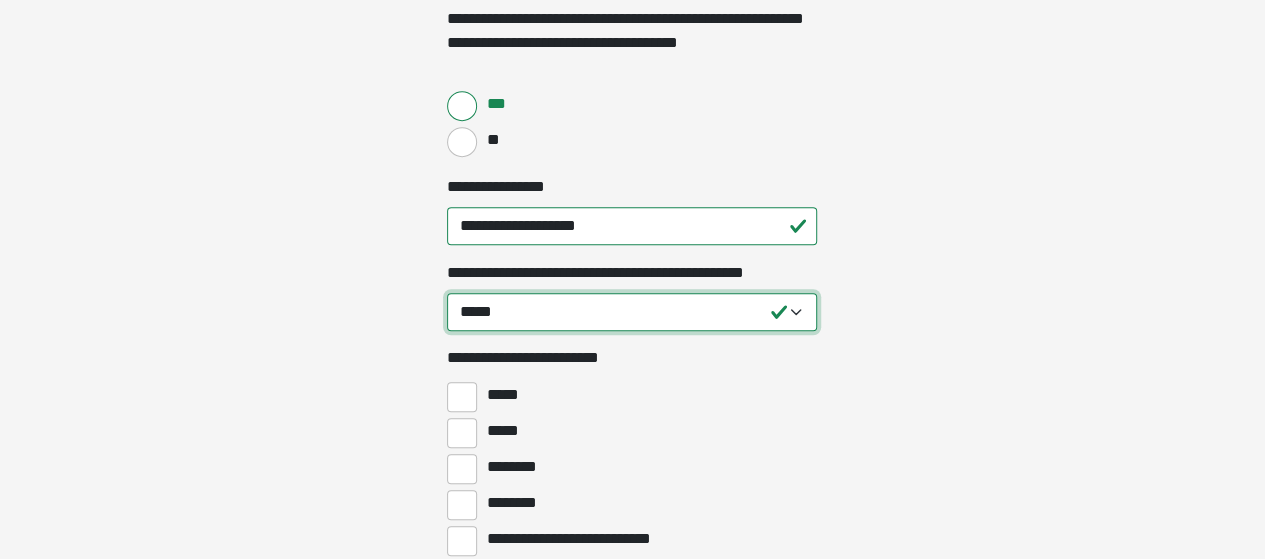 select on "****" 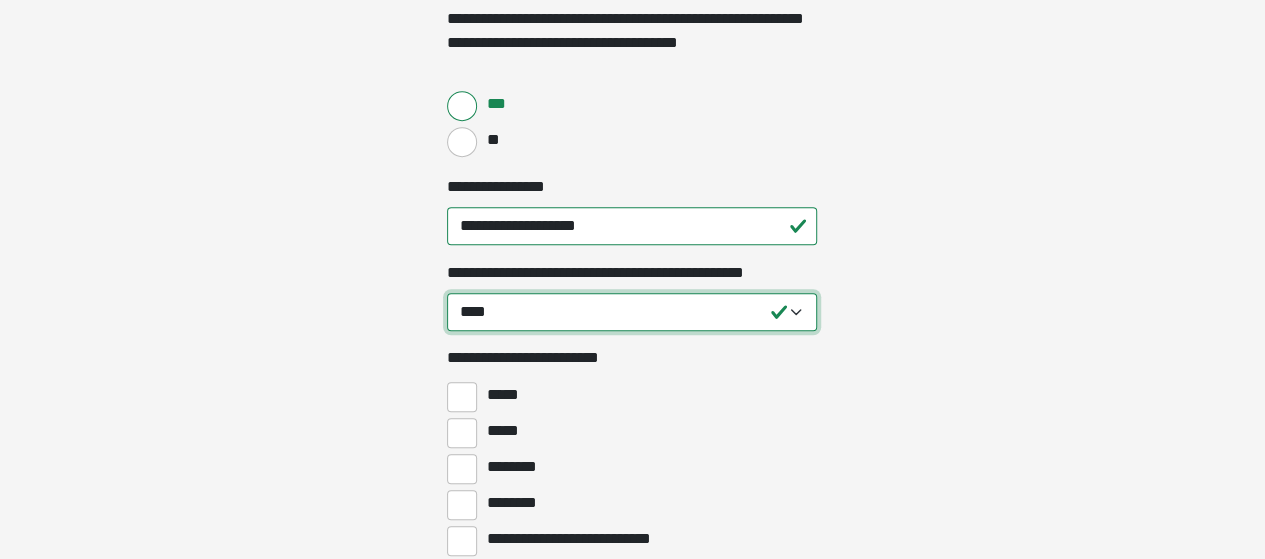 click on "**********" at bounding box center [632, 312] 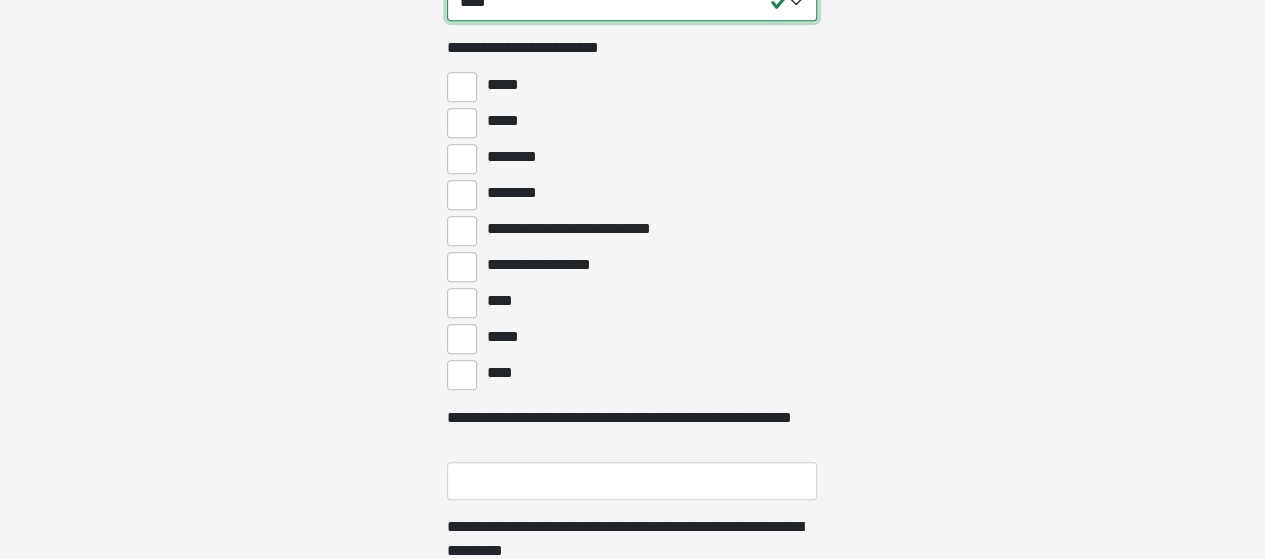 scroll, scrollTop: 865, scrollLeft: 0, axis: vertical 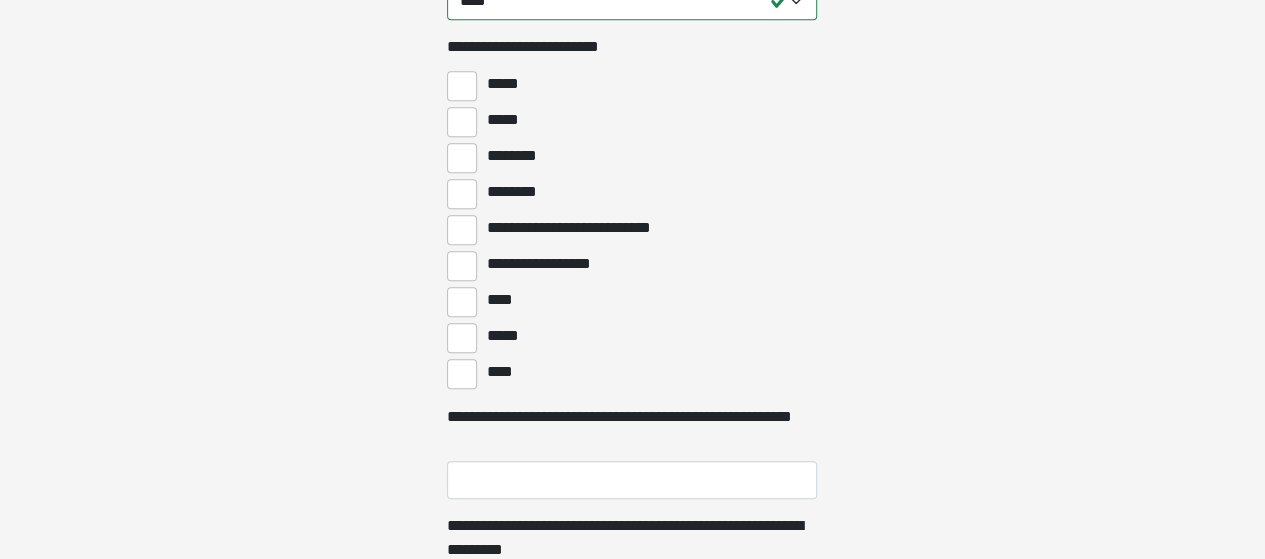 click on "********" at bounding box center [516, 156] 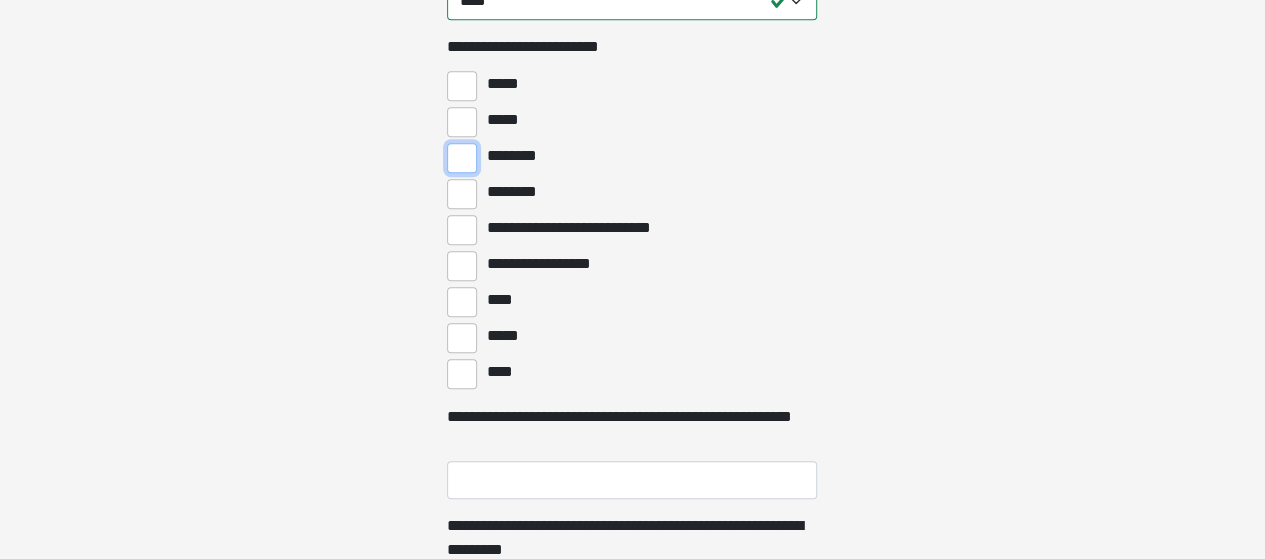 checkbox on "****" 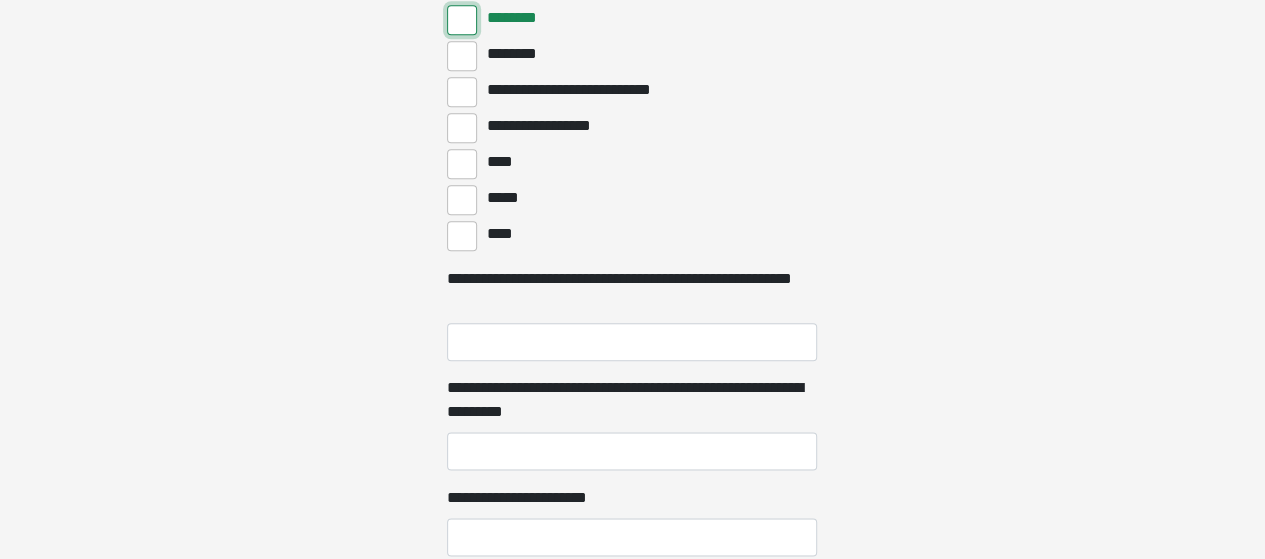 scroll, scrollTop: 1119, scrollLeft: 0, axis: vertical 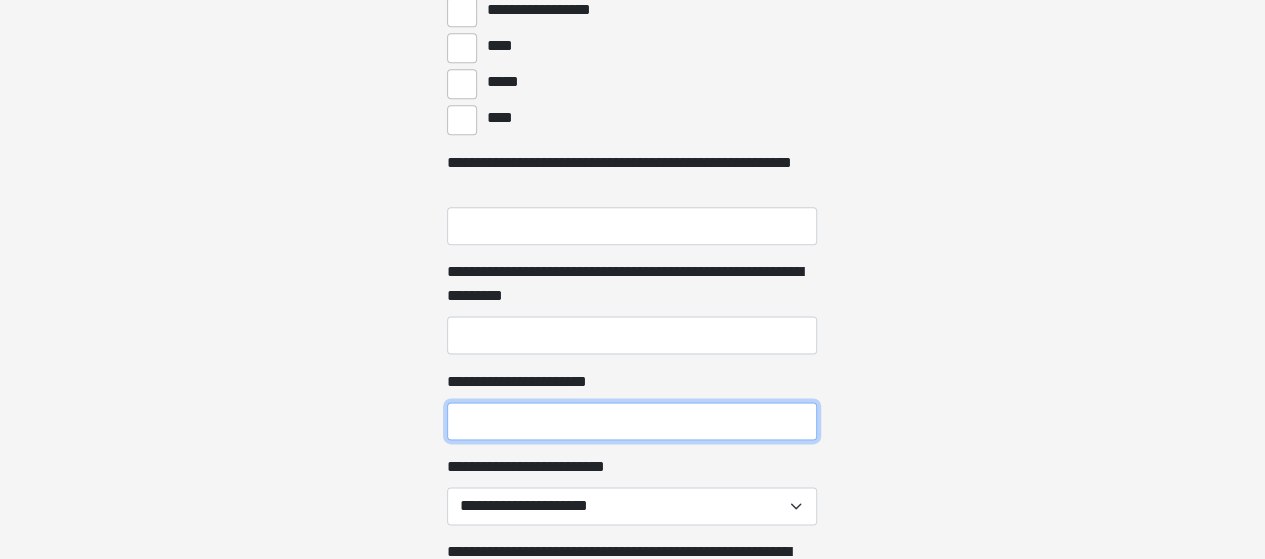 click on "**********" at bounding box center (632, 421) 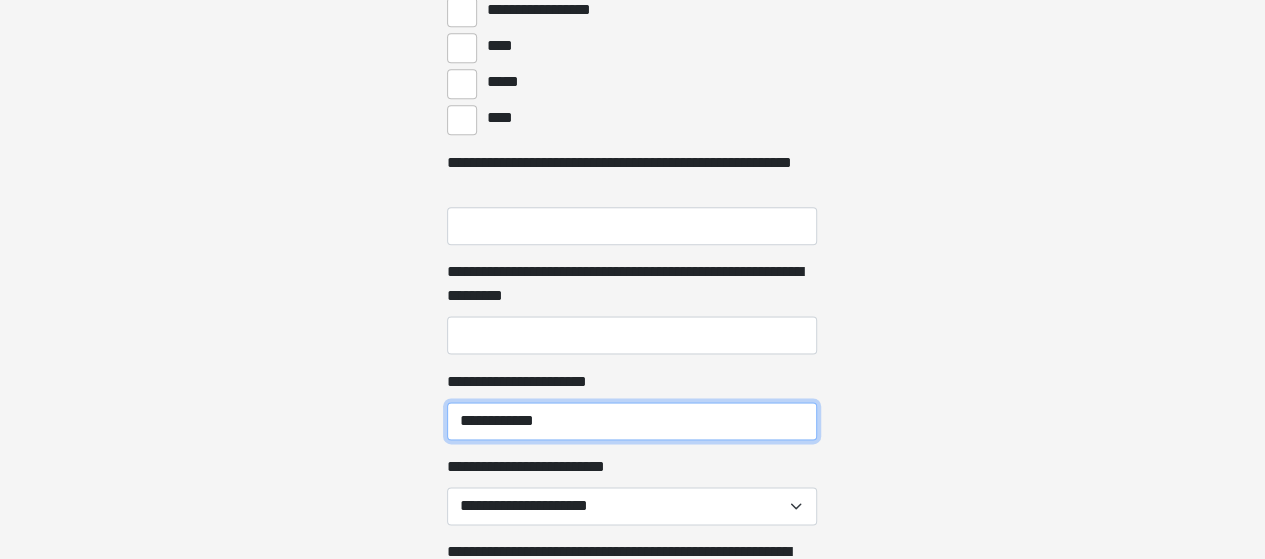 type on "**********" 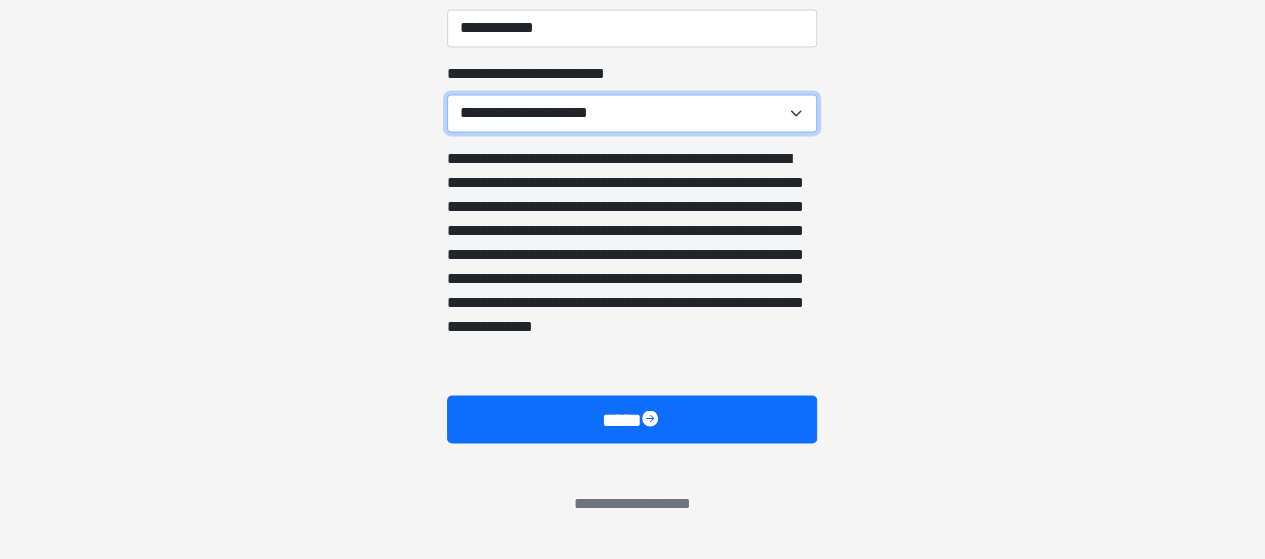 scroll, scrollTop: 1511, scrollLeft: 0, axis: vertical 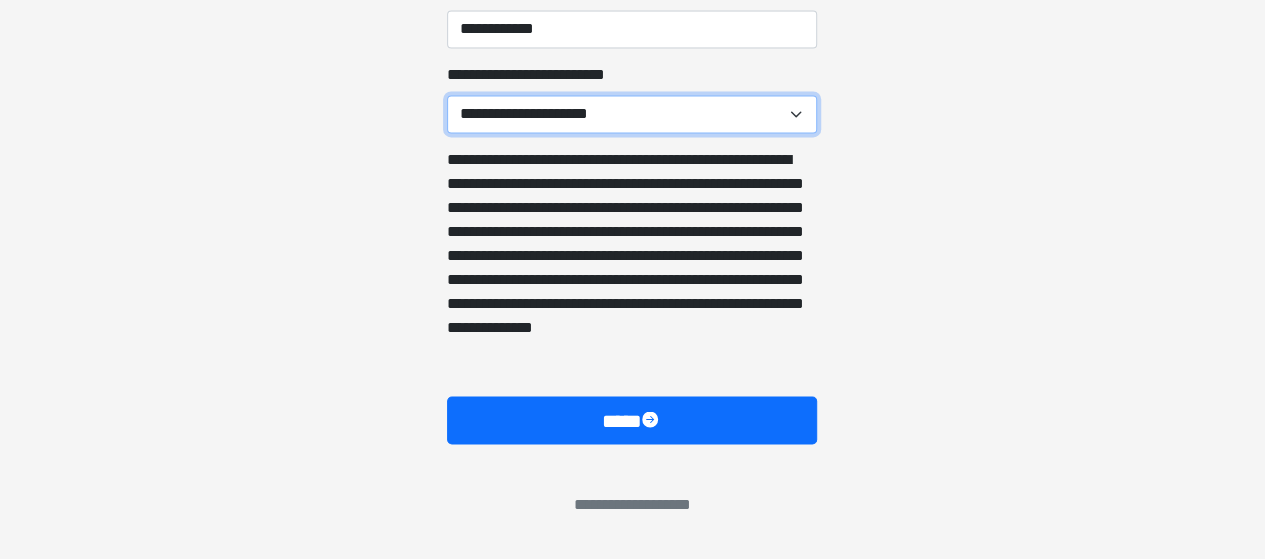 click on "**********" at bounding box center [632, 114] 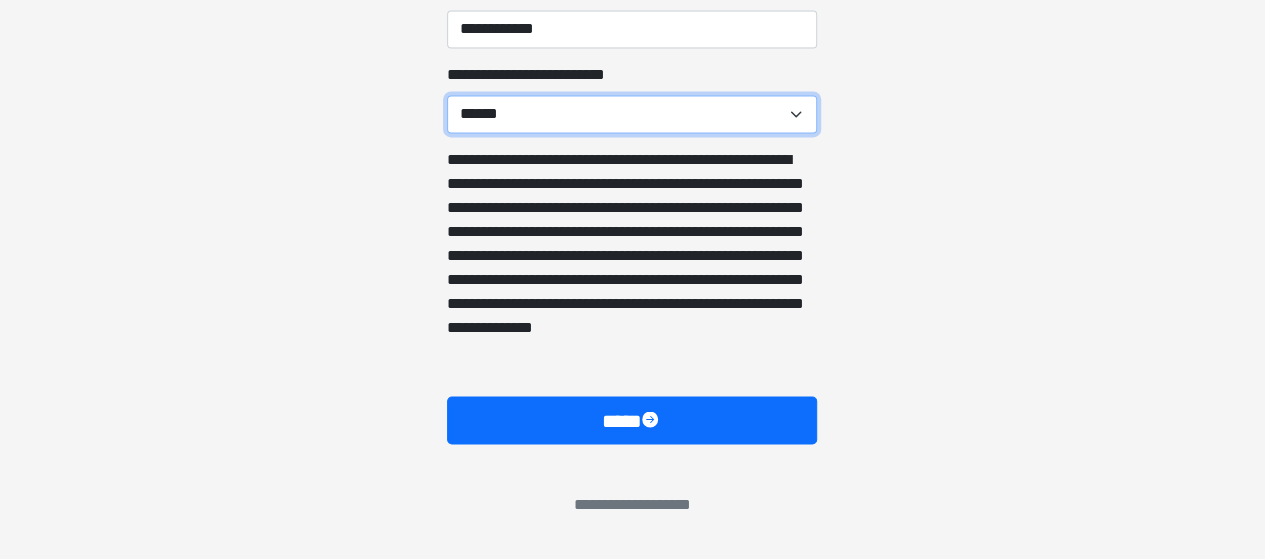 click on "**********" at bounding box center (632, 114) 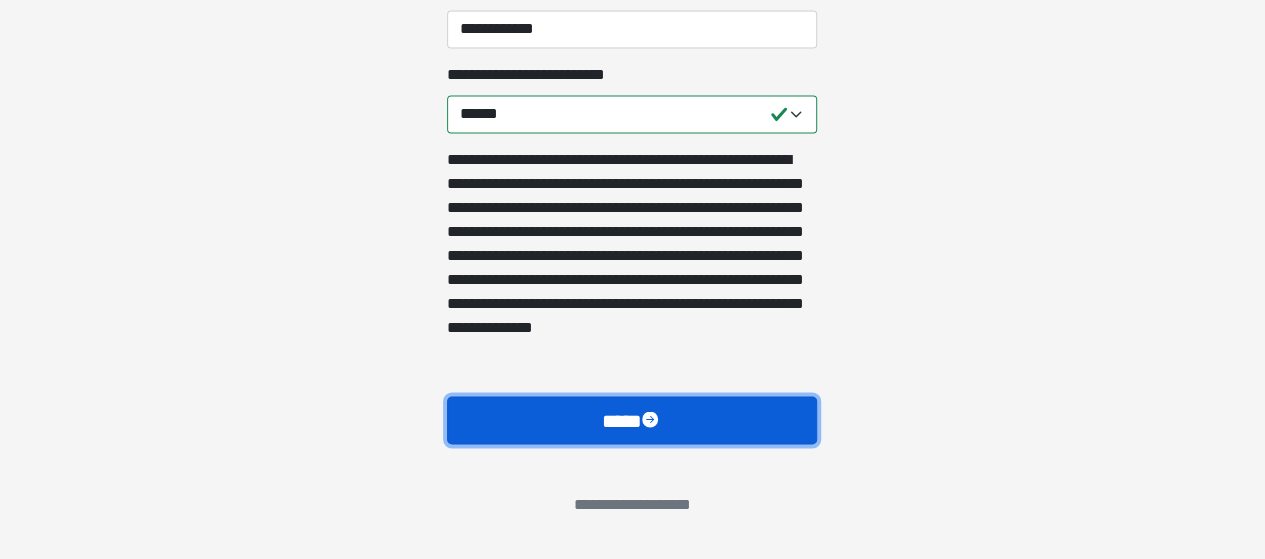 click on "****" at bounding box center (632, 419) 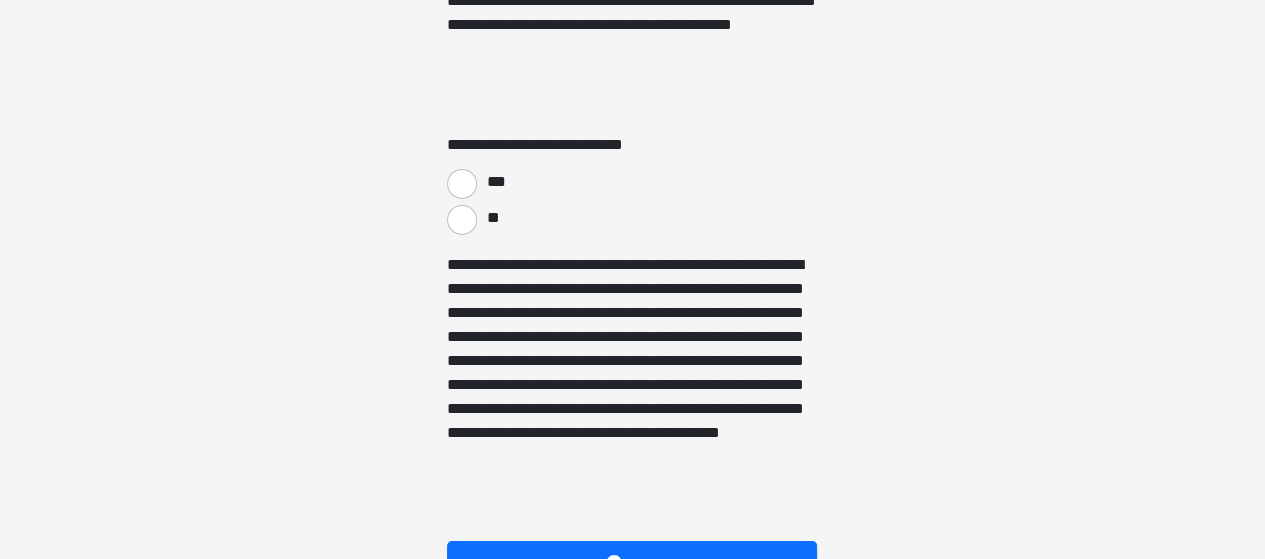 scroll, scrollTop: 3447, scrollLeft: 0, axis: vertical 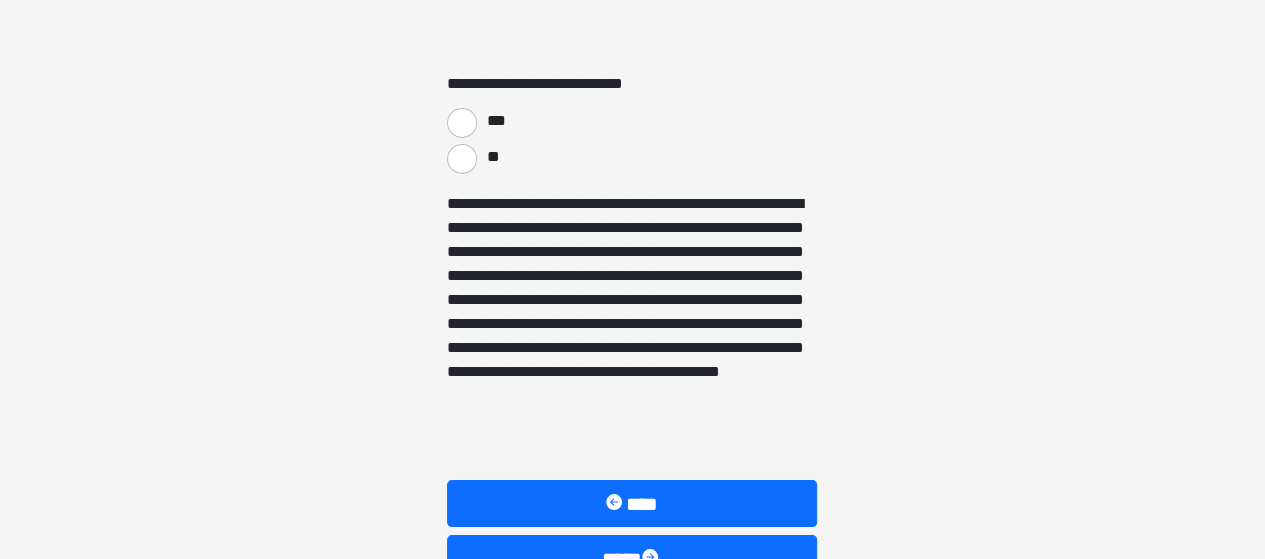 click on "**" at bounding box center [492, 157] 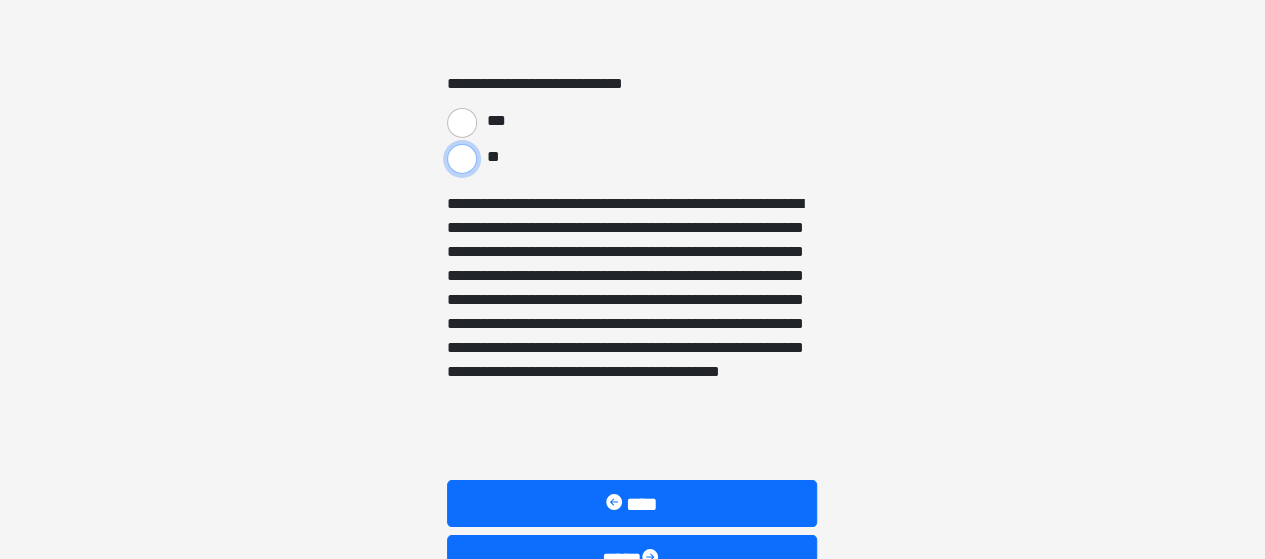 click on "**" at bounding box center (462, 159) 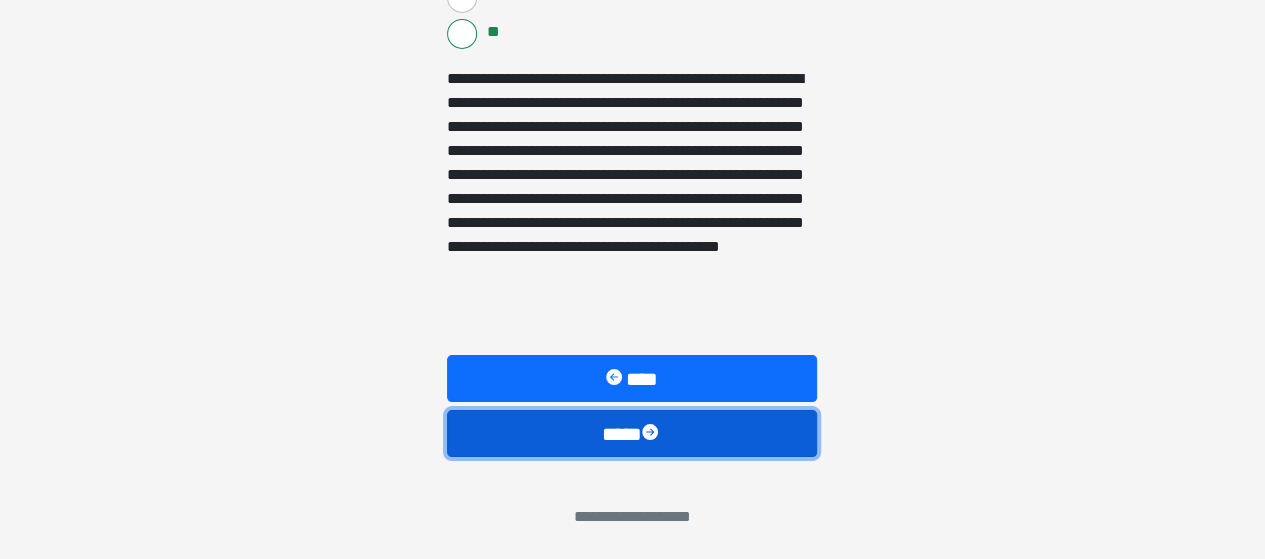 click on "****" at bounding box center (632, 433) 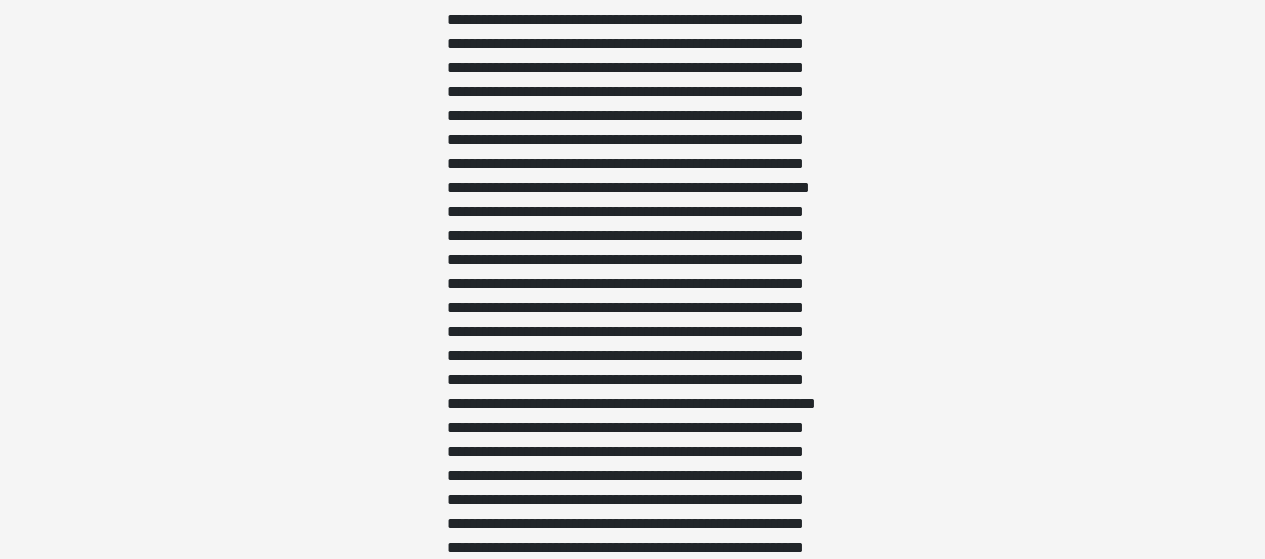 scroll, scrollTop: 520, scrollLeft: 0, axis: vertical 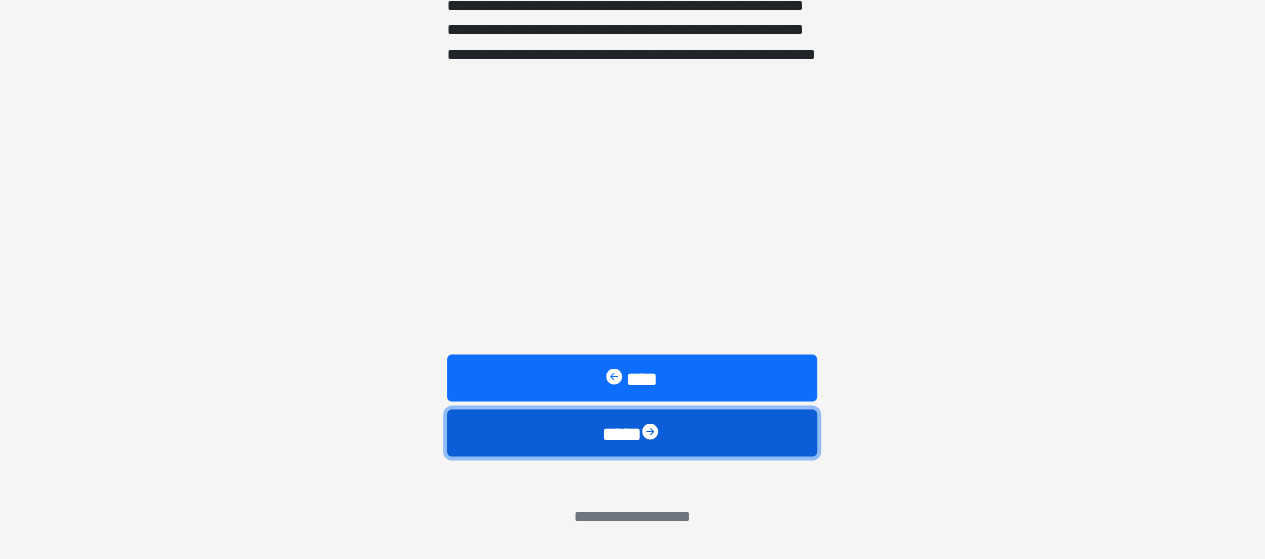click on "****" at bounding box center [632, 432] 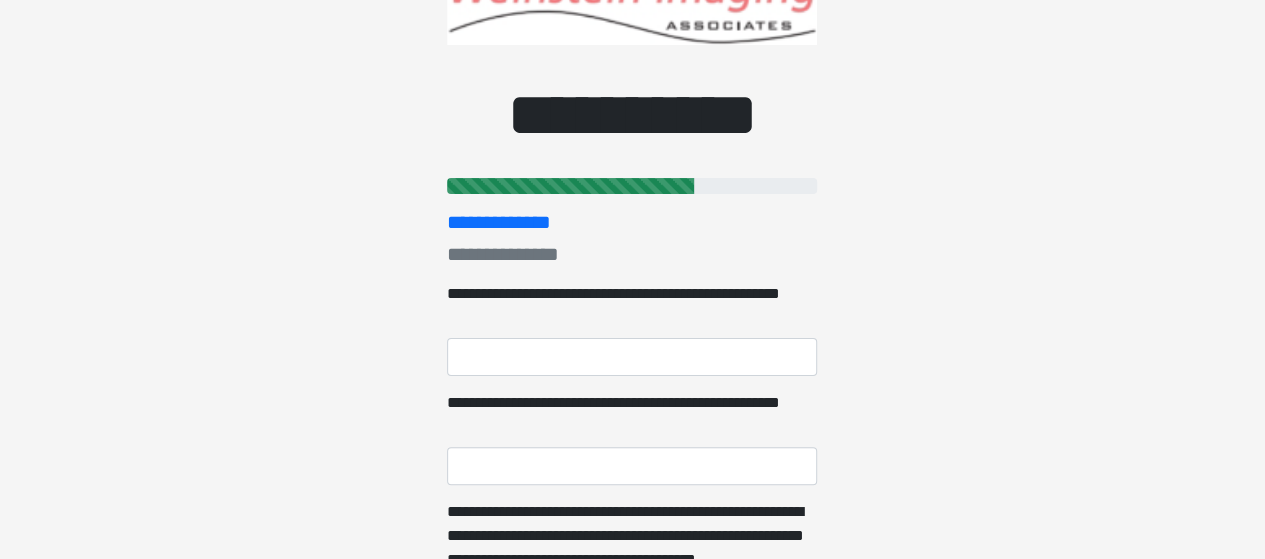 scroll, scrollTop: 112, scrollLeft: 0, axis: vertical 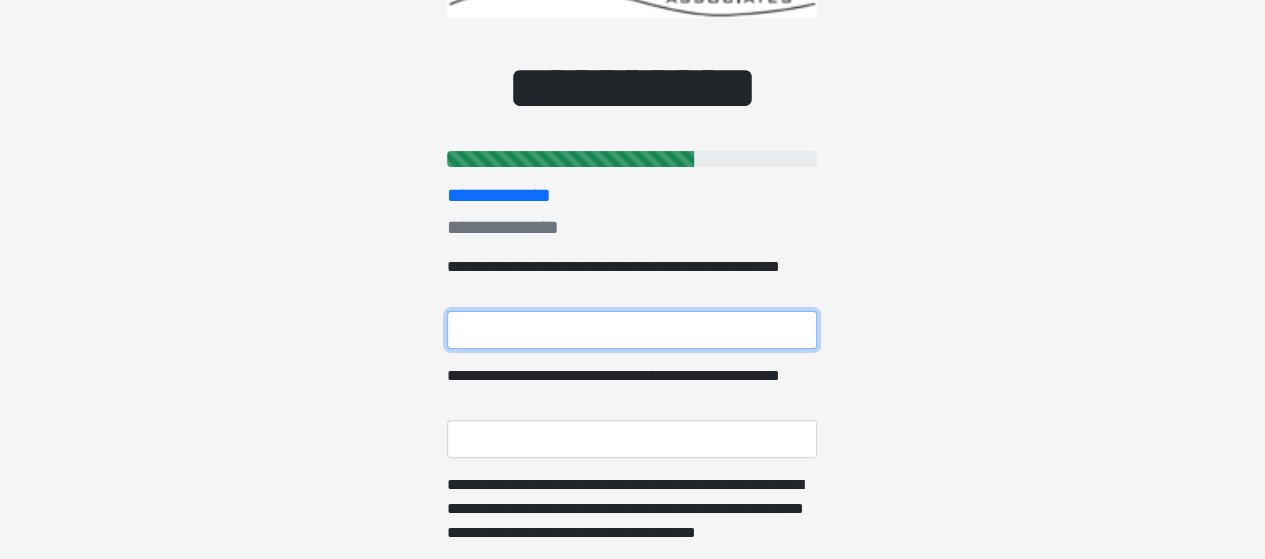 click on "**********" at bounding box center [632, 330] 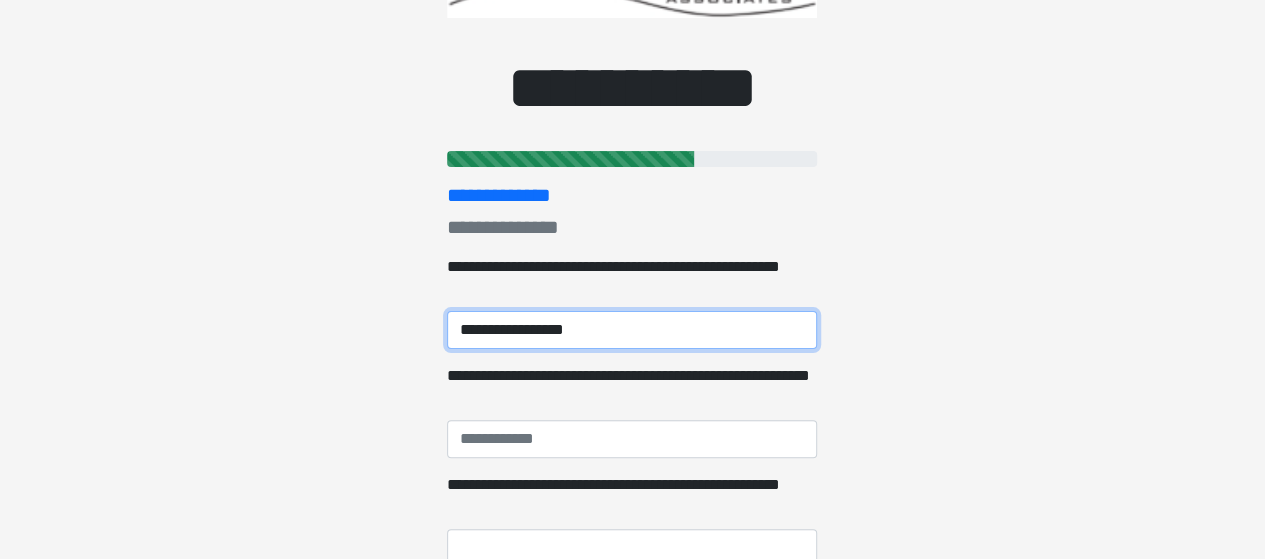 type on "**********" 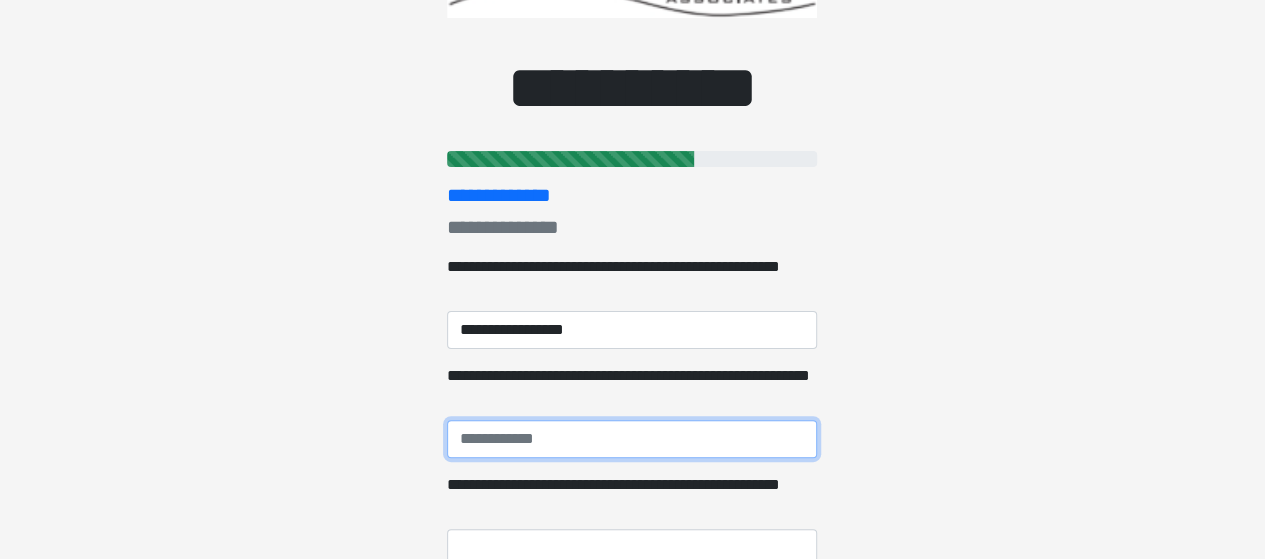 click on "**********" at bounding box center (632, 439) 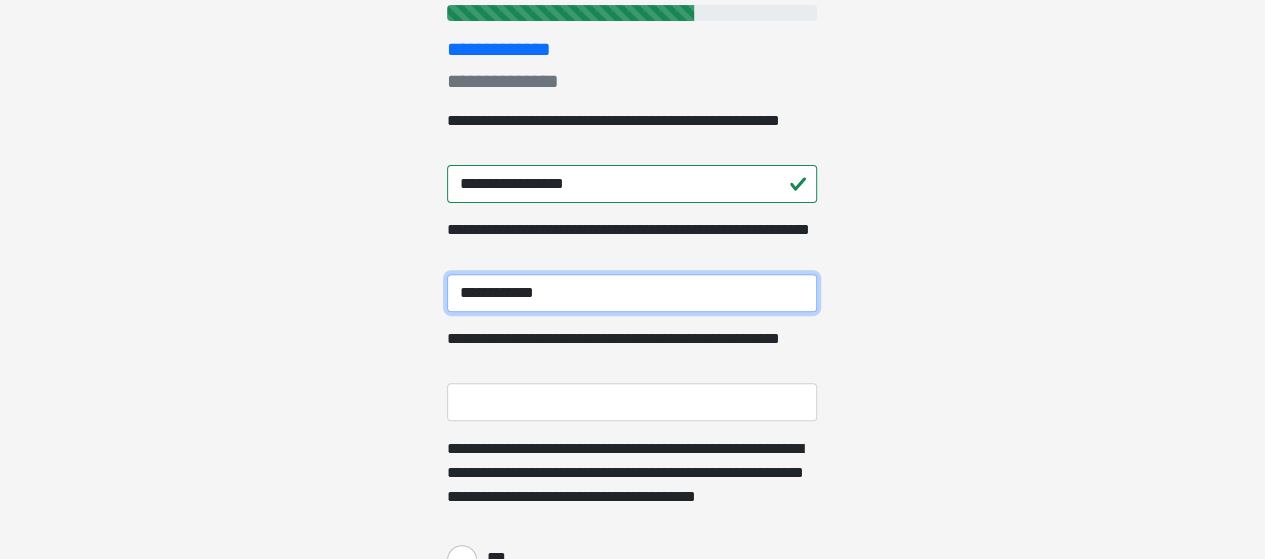 scroll, scrollTop: 321, scrollLeft: 0, axis: vertical 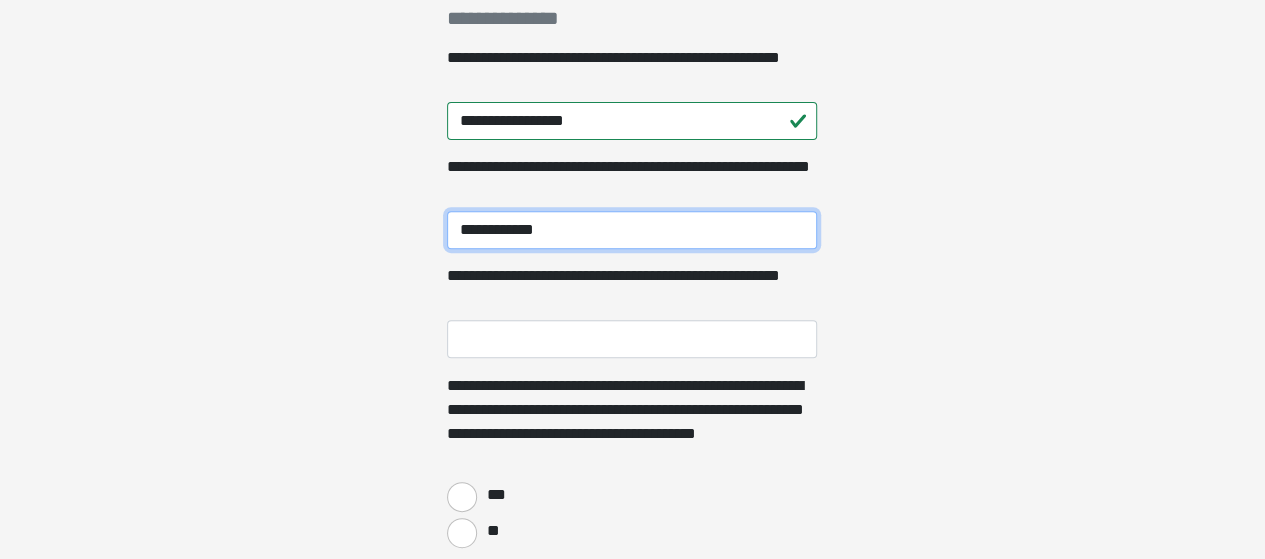 type on "**********" 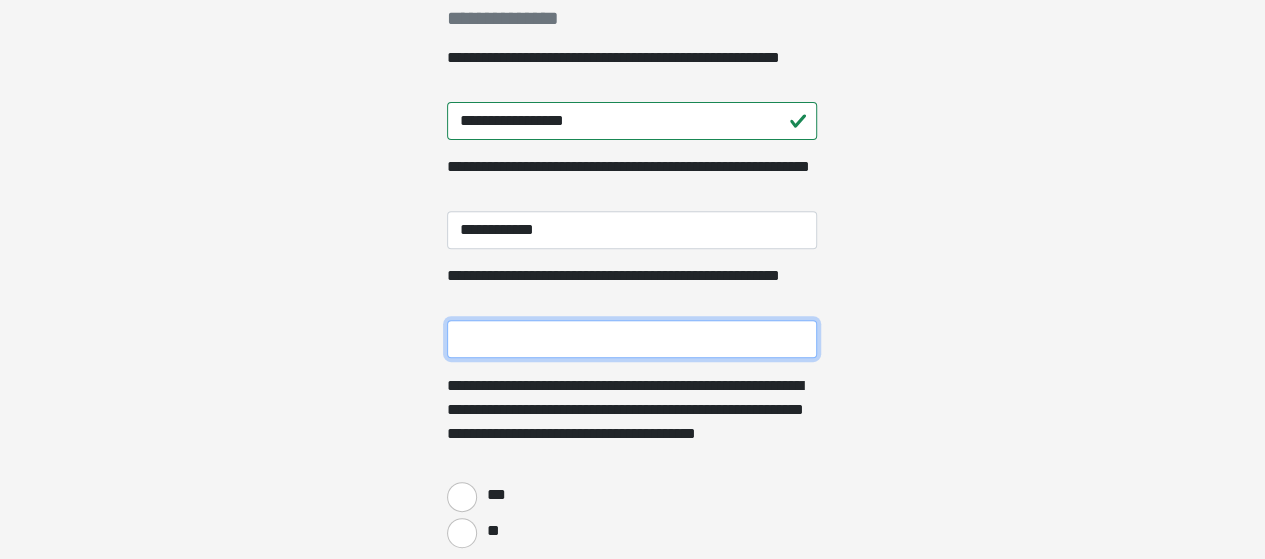 click on "**********" at bounding box center (632, 339) 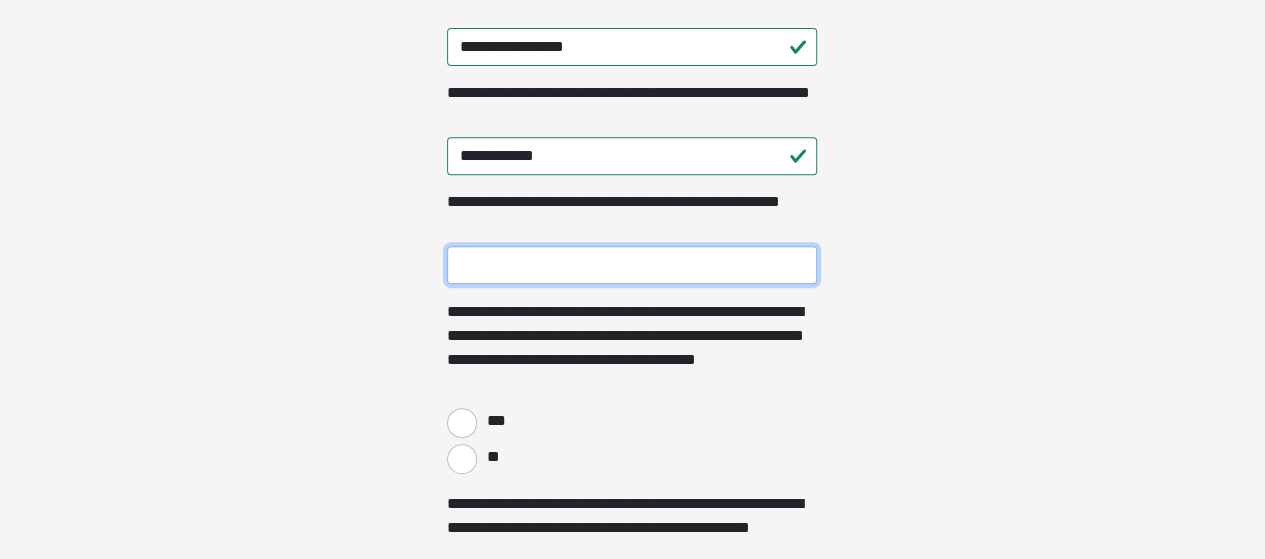 scroll, scrollTop: 411, scrollLeft: 0, axis: vertical 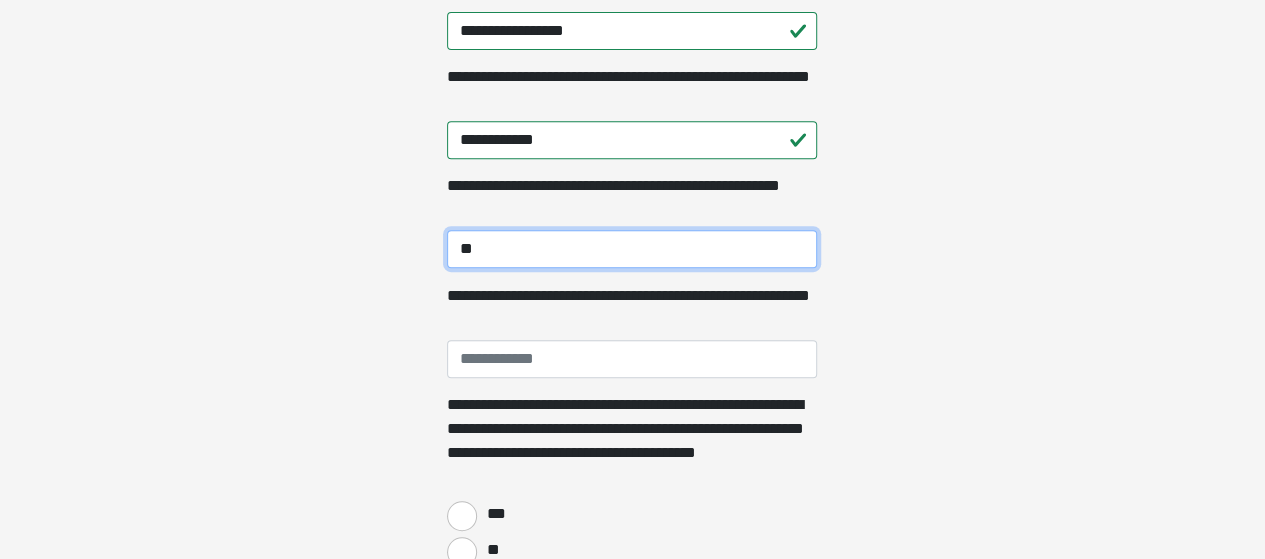 type on "*" 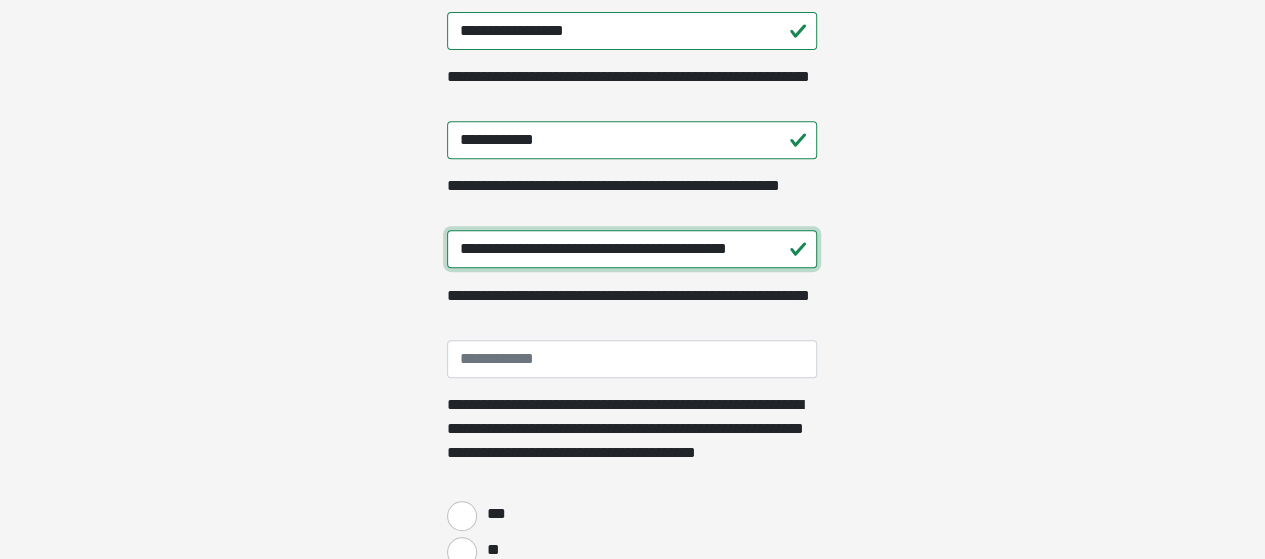 type on "**********" 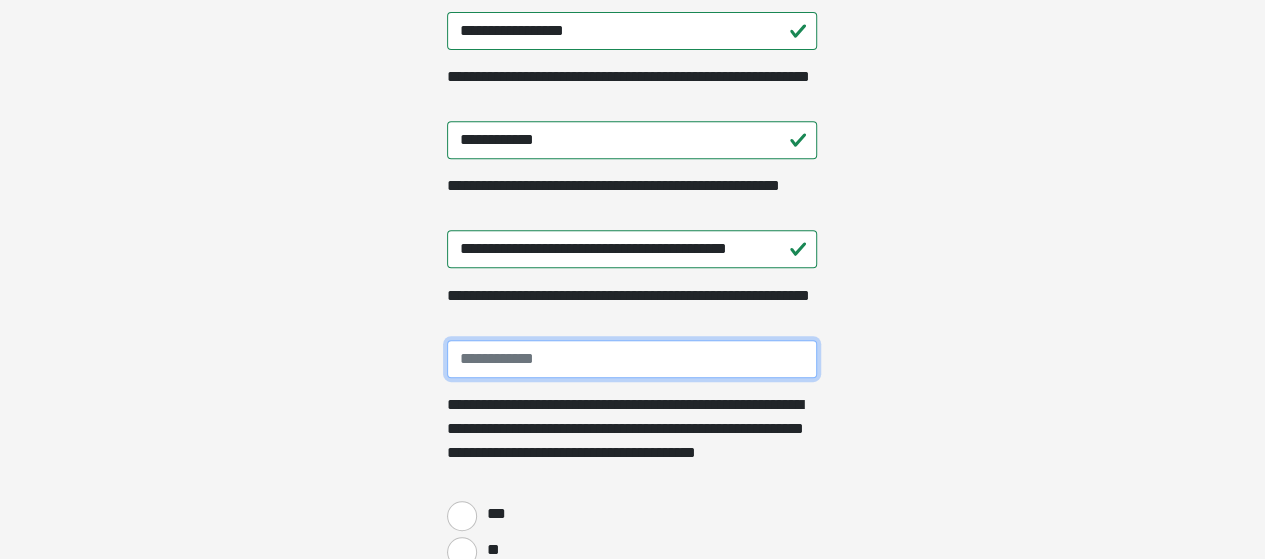paste on "**********" 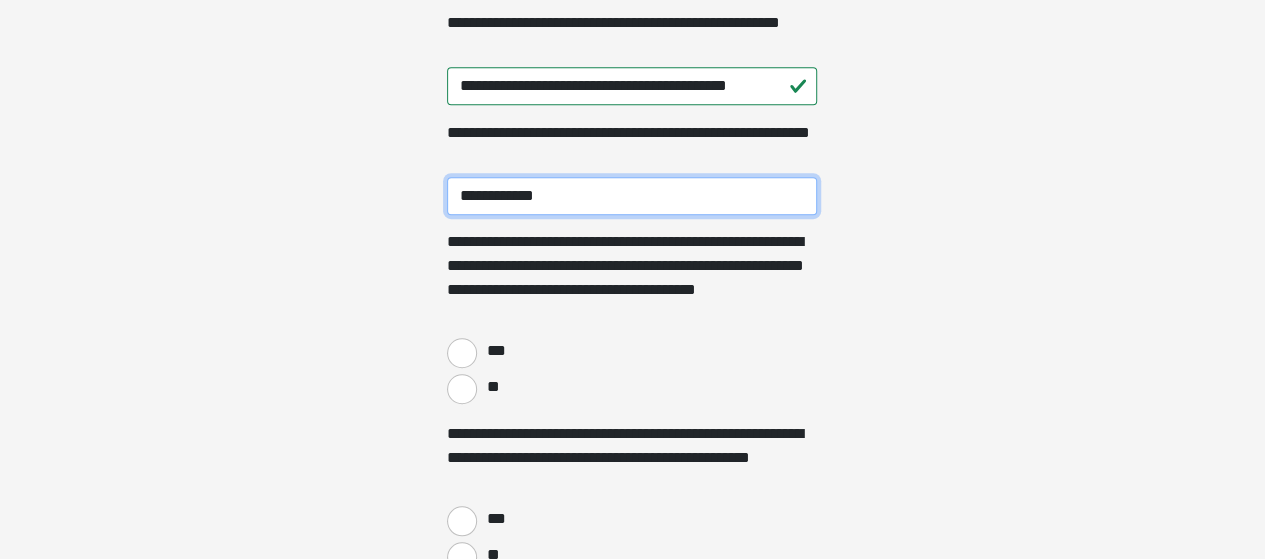 scroll, scrollTop: 575, scrollLeft: 0, axis: vertical 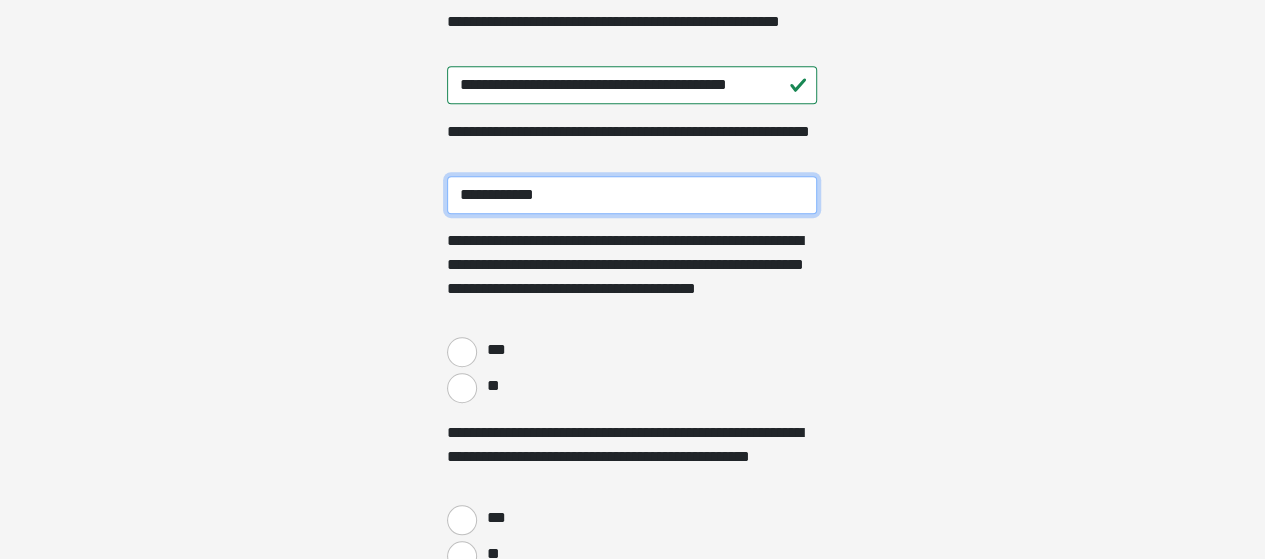 type on "**********" 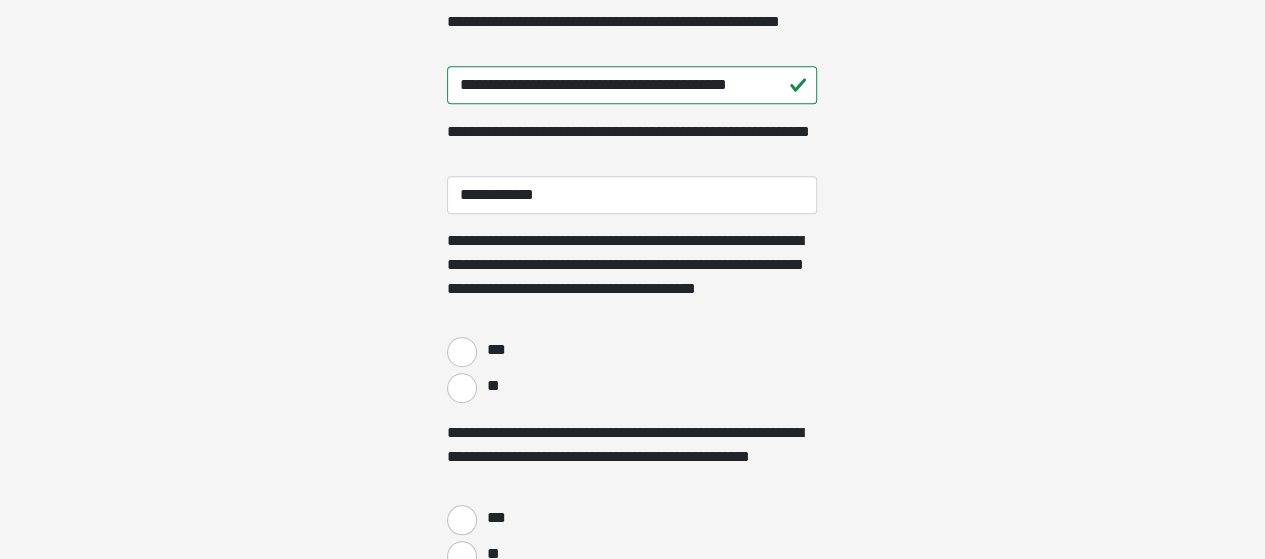 click on "**" at bounding box center (492, 386) 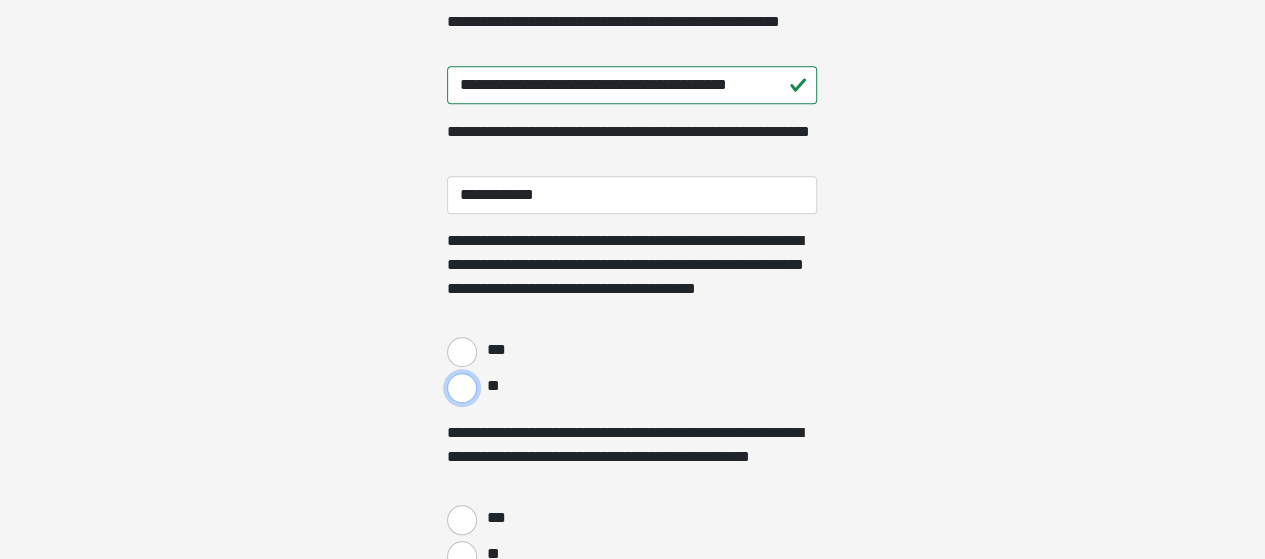 click on "**" at bounding box center [462, 388] 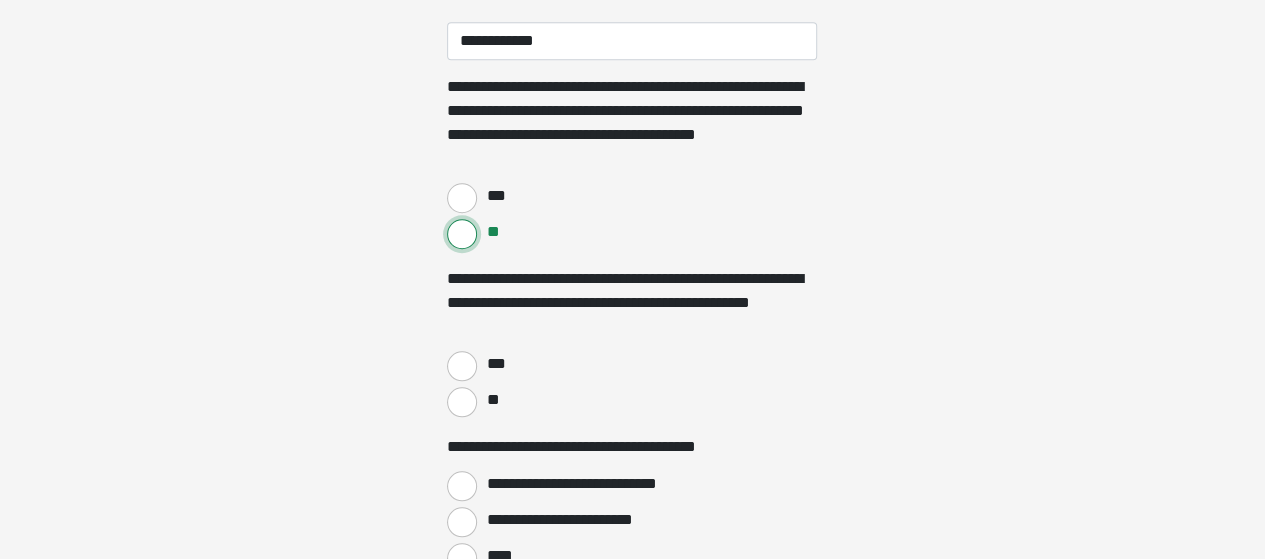 scroll, scrollTop: 736, scrollLeft: 0, axis: vertical 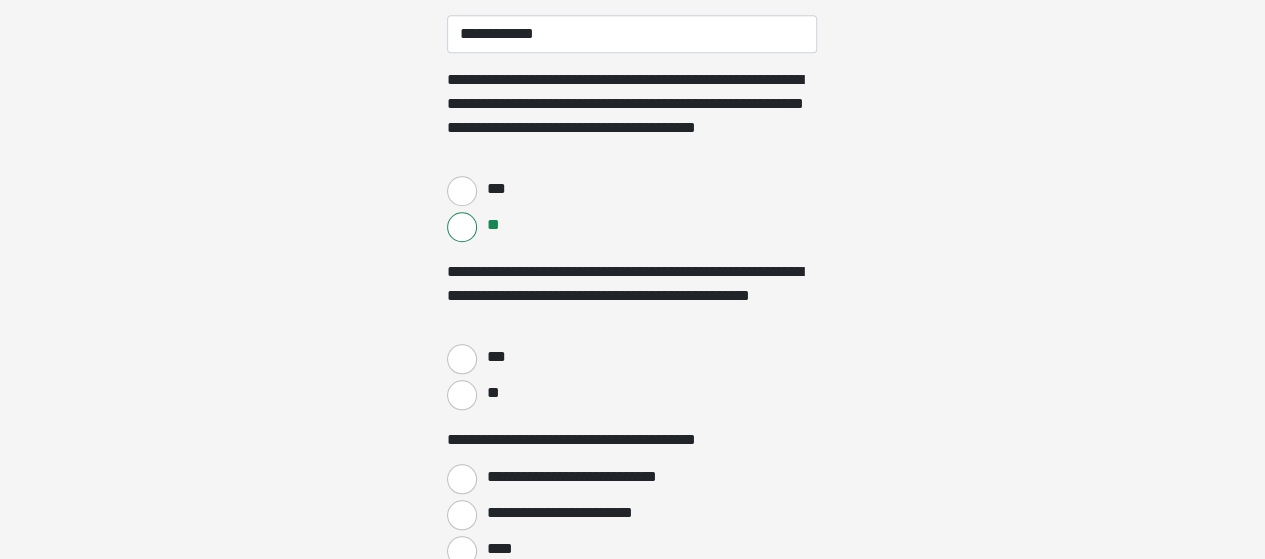 click on "***" at bounding box center (493, 357) 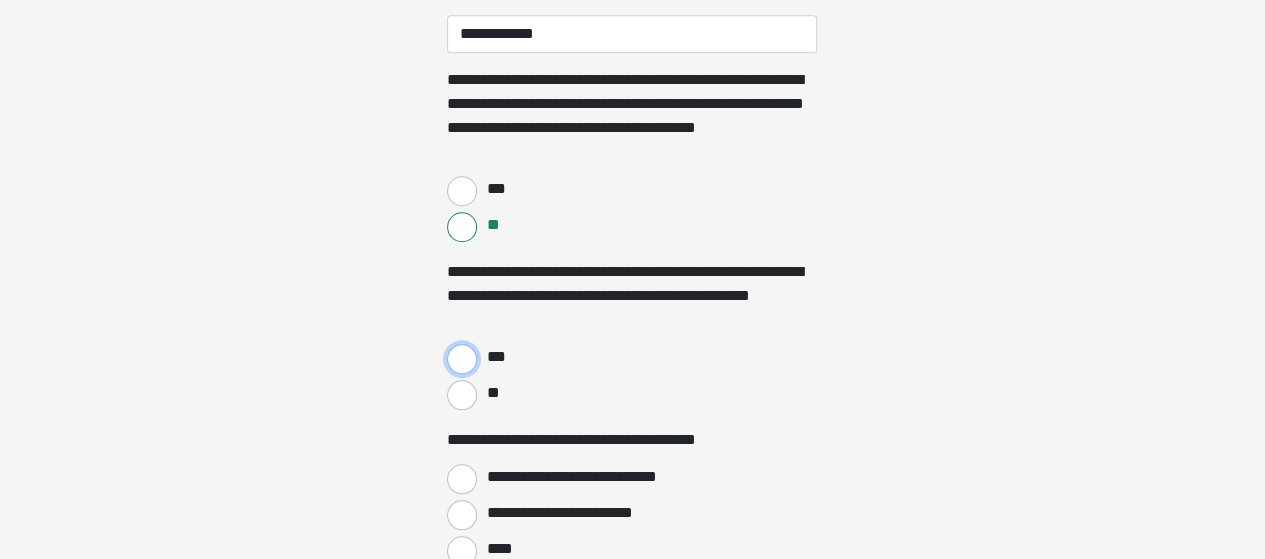 click on "***" at bounding box center [462, 359] 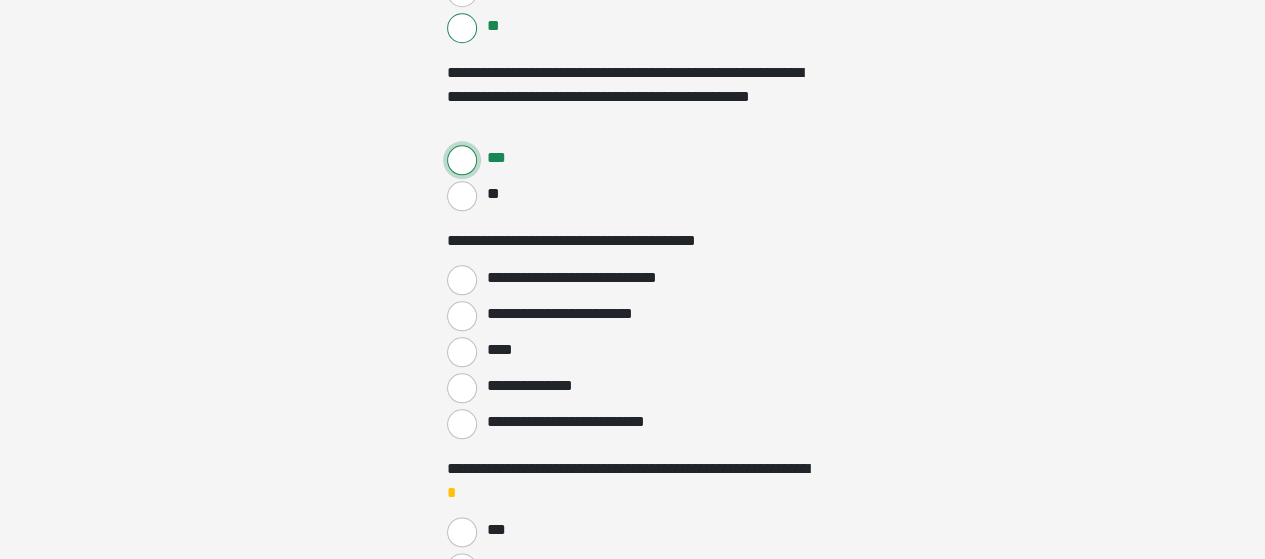 scroll, scrollTop: 936, scrollLeft: 0, axis: vertical 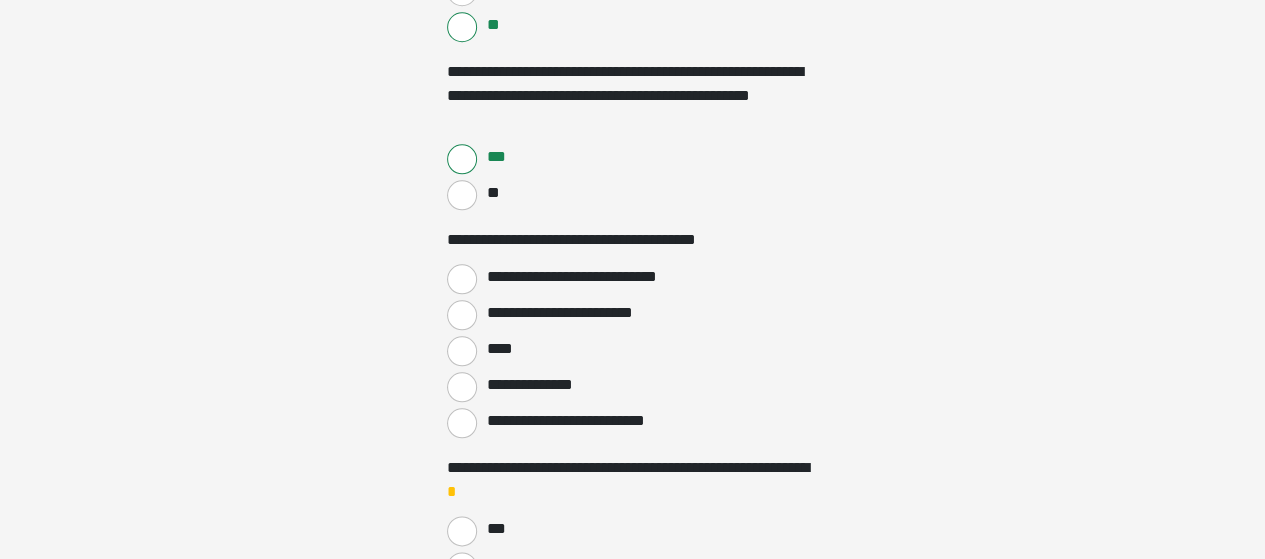 click on "**********" at bounding box center (586, 277) 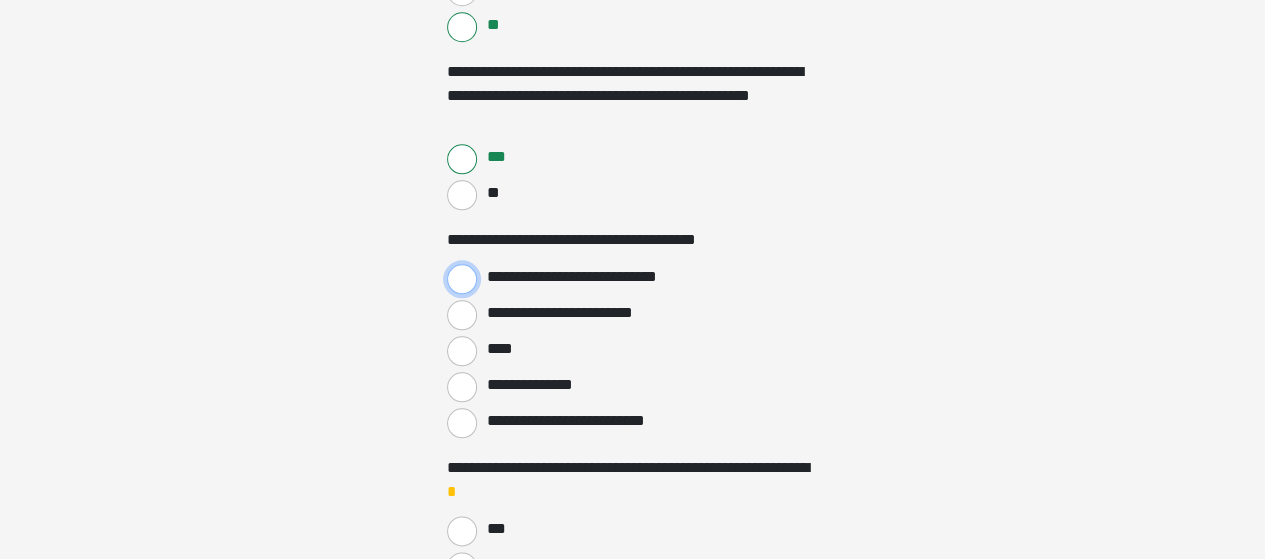 click on "**********" at bounding box center (462, 279) 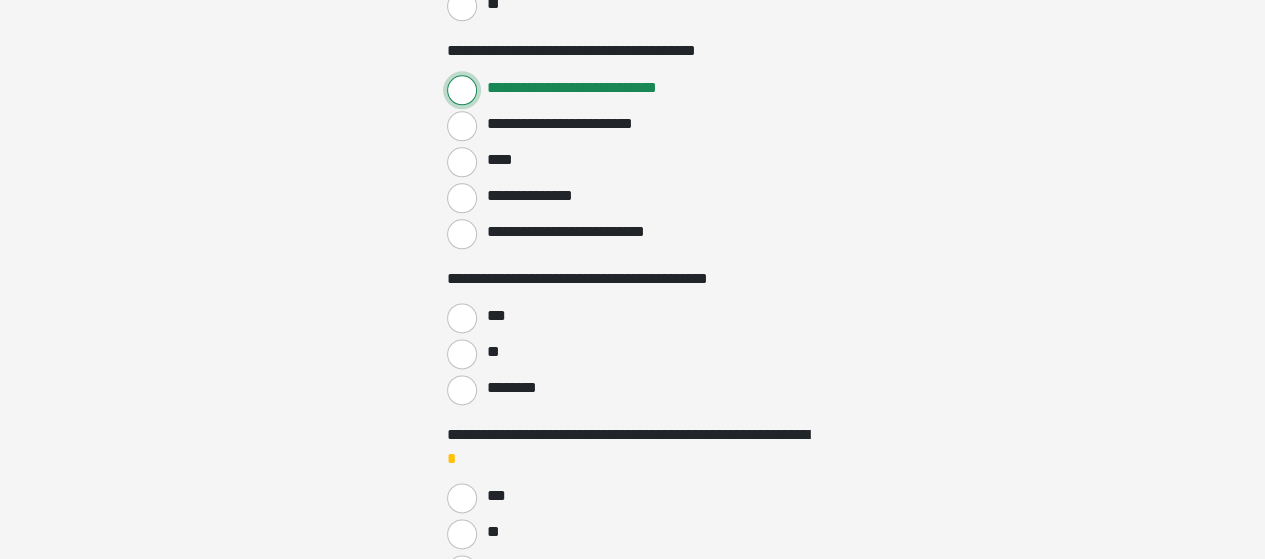 scroll, scrollTop: 1129, scrollLeft: 0, axis: vertical 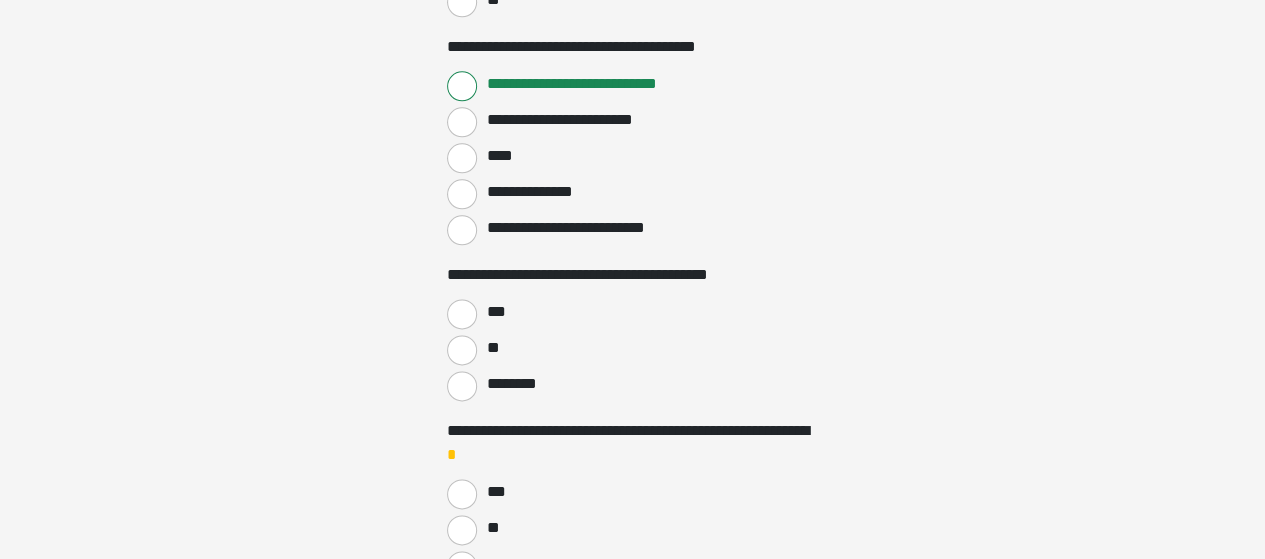 click on "***" at bounding box center (493, 312) 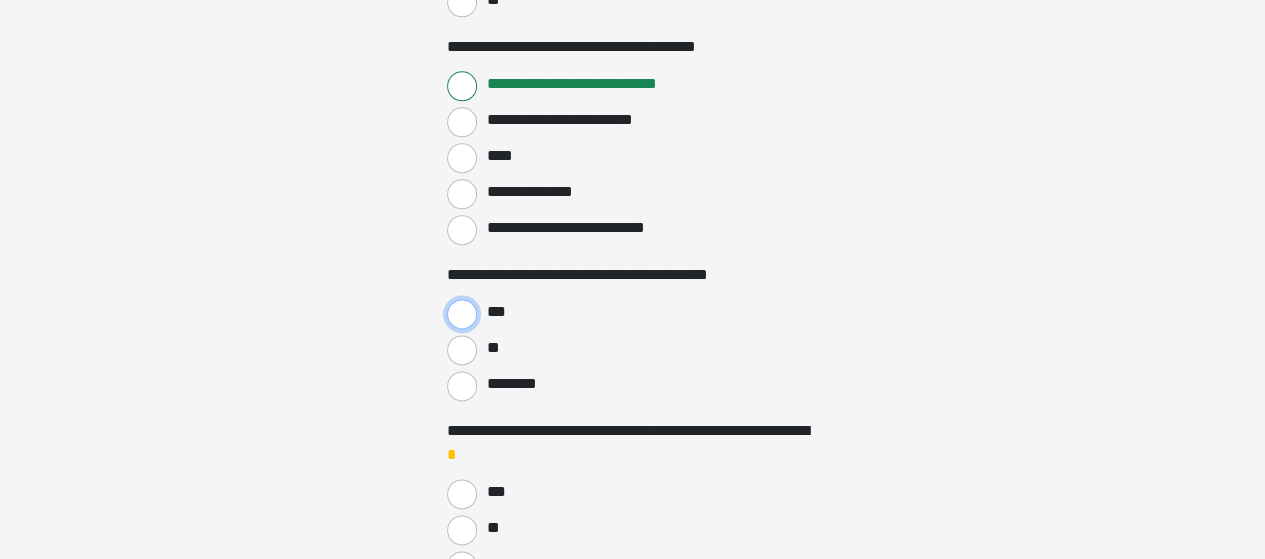 click on "***" at bounding box center [462, 314] 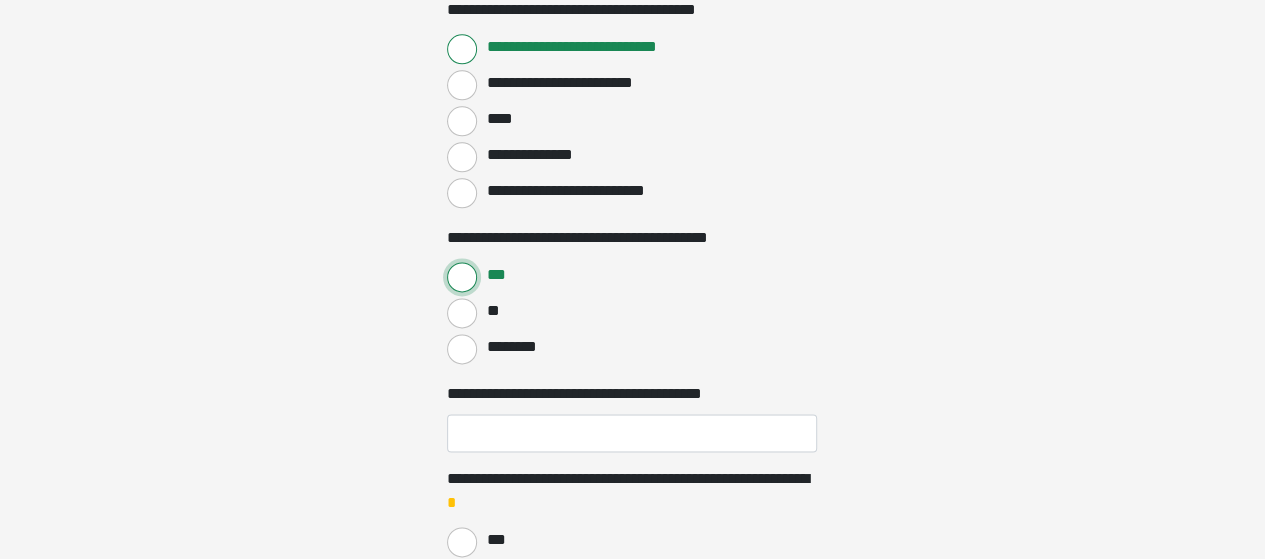 scroll, scrollTop: 1165, scrollLeft: 0, axis: vertical 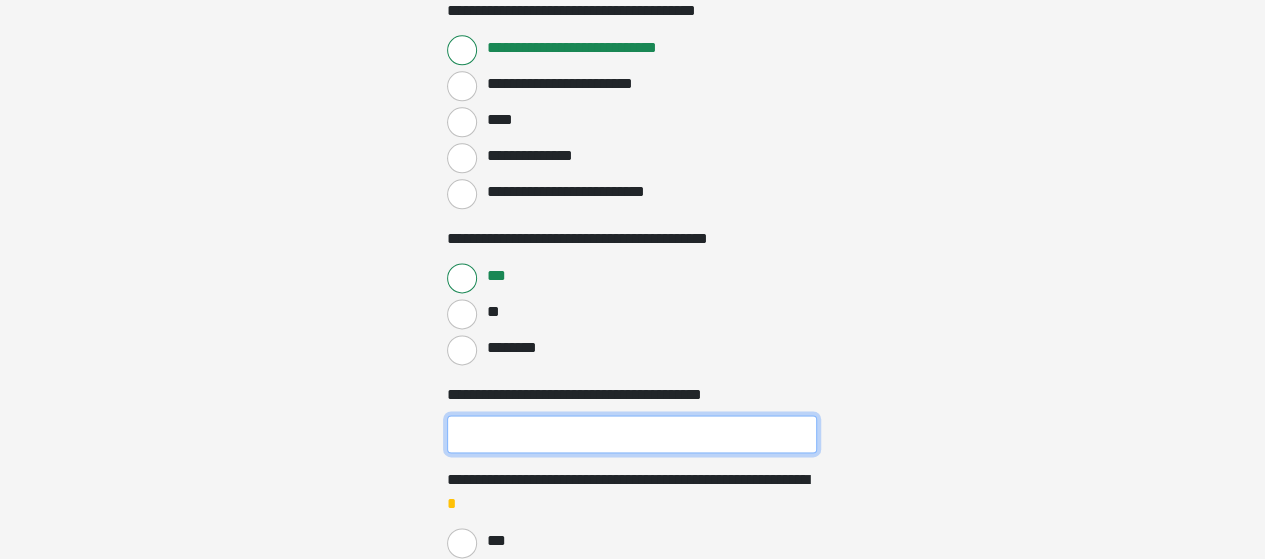 click on "**********" at bounding box center [632, 434] 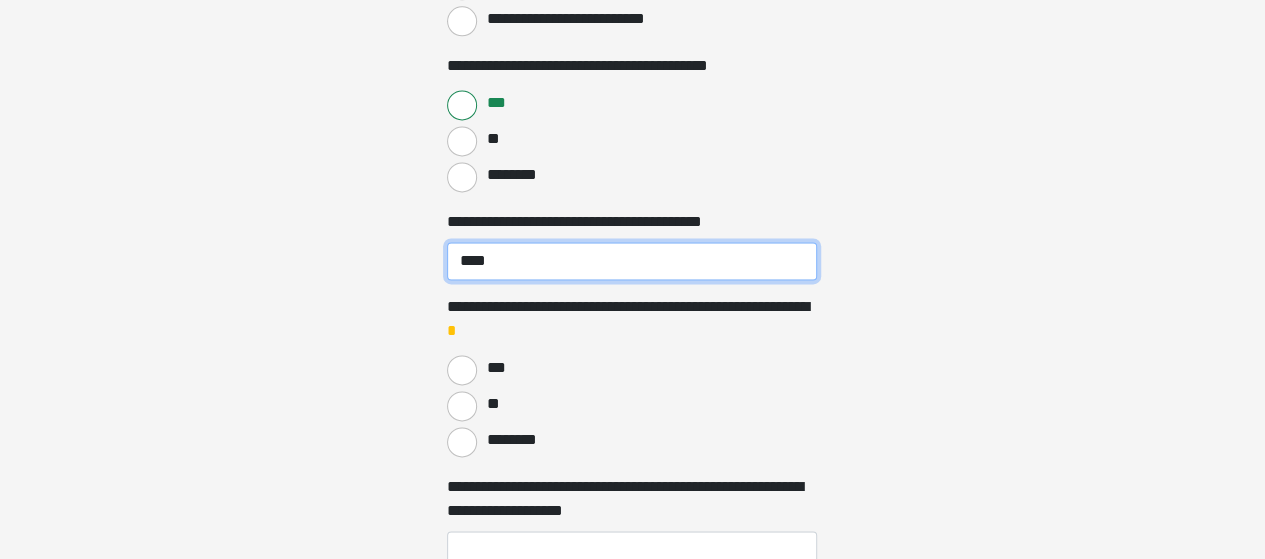 scroll, scrollTop: 1346, scrollLeft: 0, axis: vertical 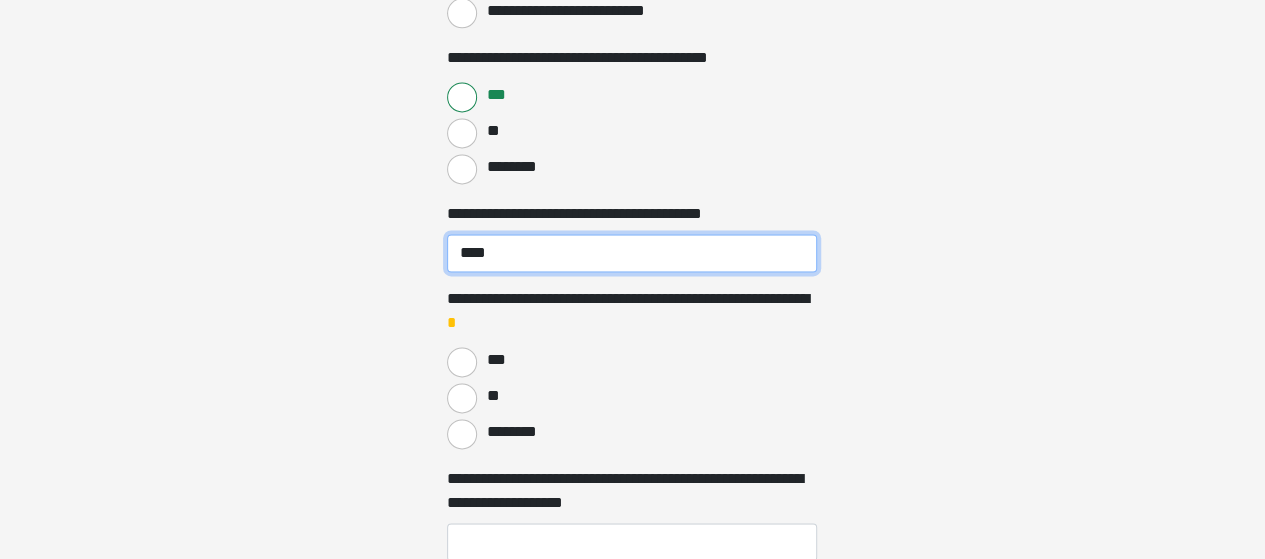 type on "****" 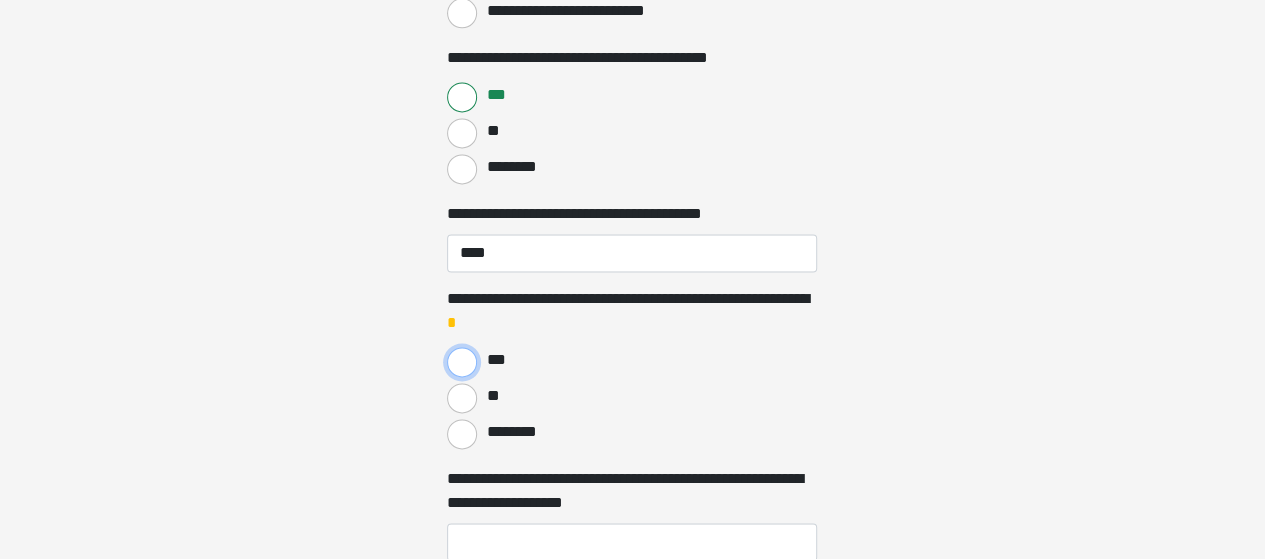 click on "***" at bounding box center (462, 362) 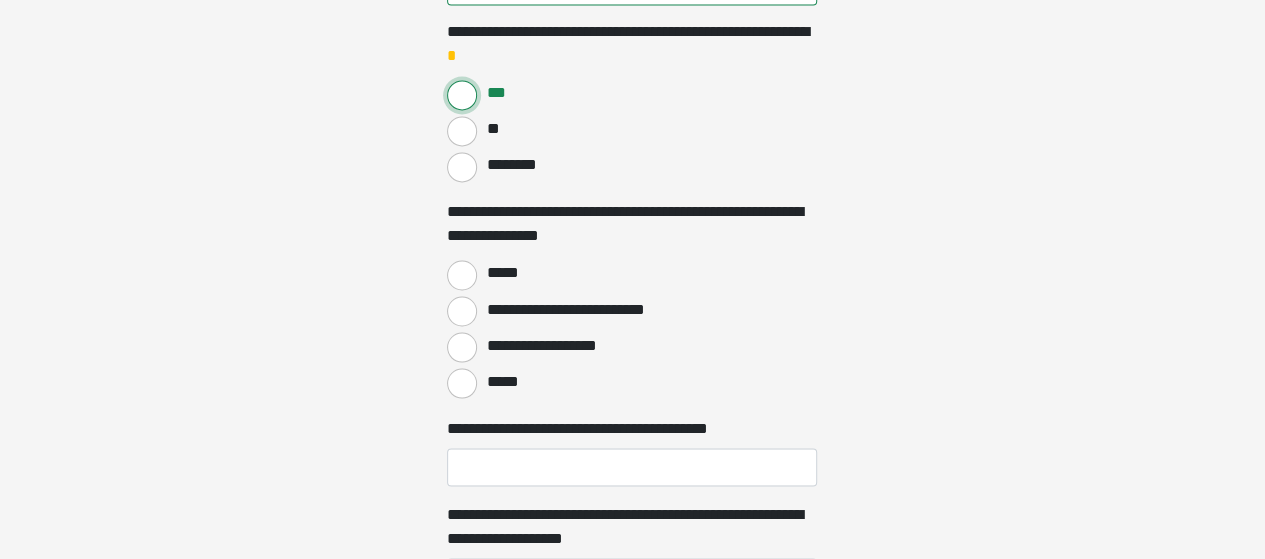 scroll, scrollTop: 1623, scrollLeft: 0, axis: vertical 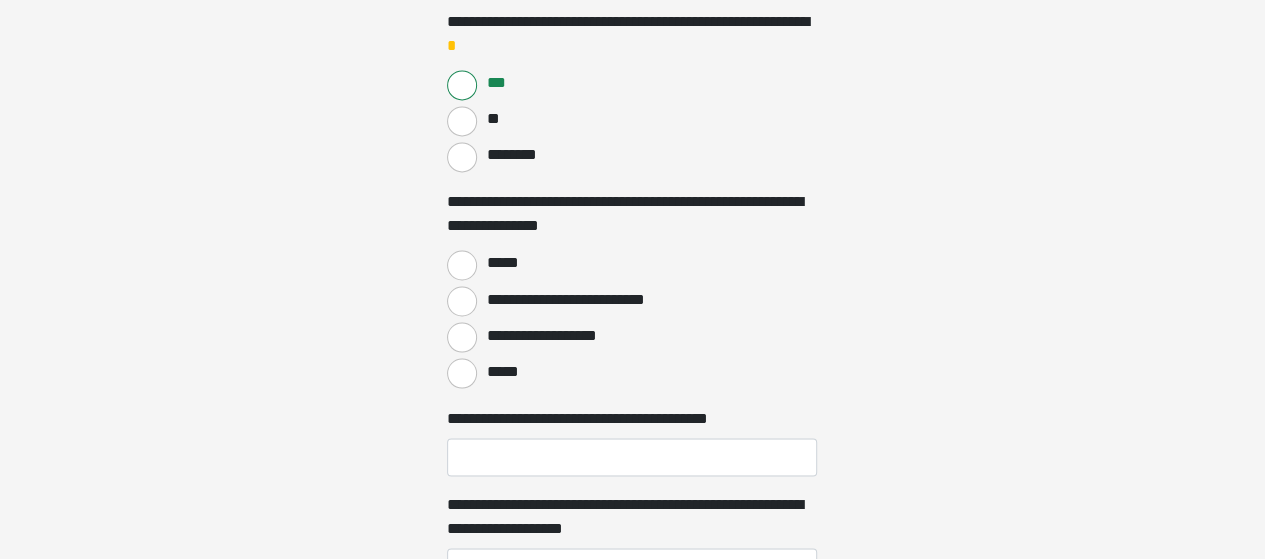 click on "**********" at bounding box center (539, 335) 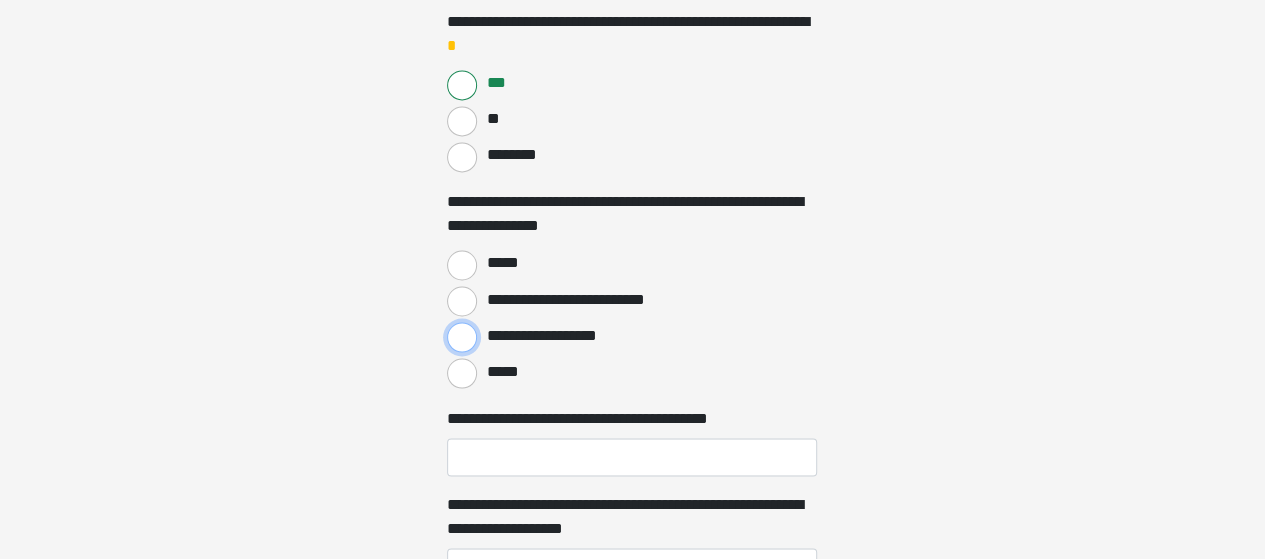 click on "**********" at bounding box center [462, 337] 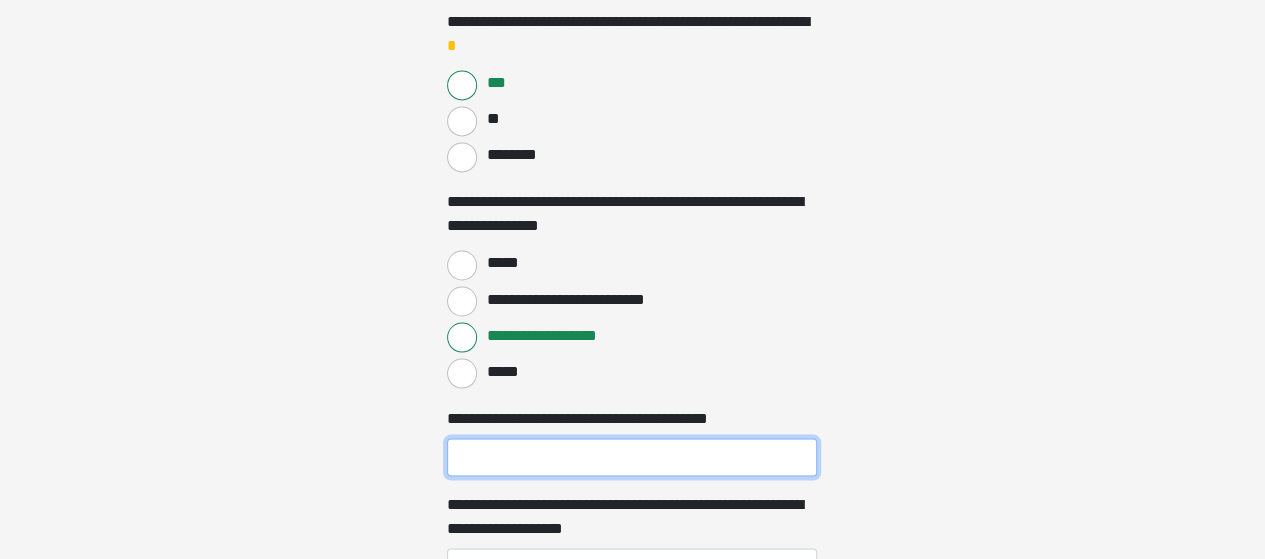 click on "**********" at bounding box center (632, 457) 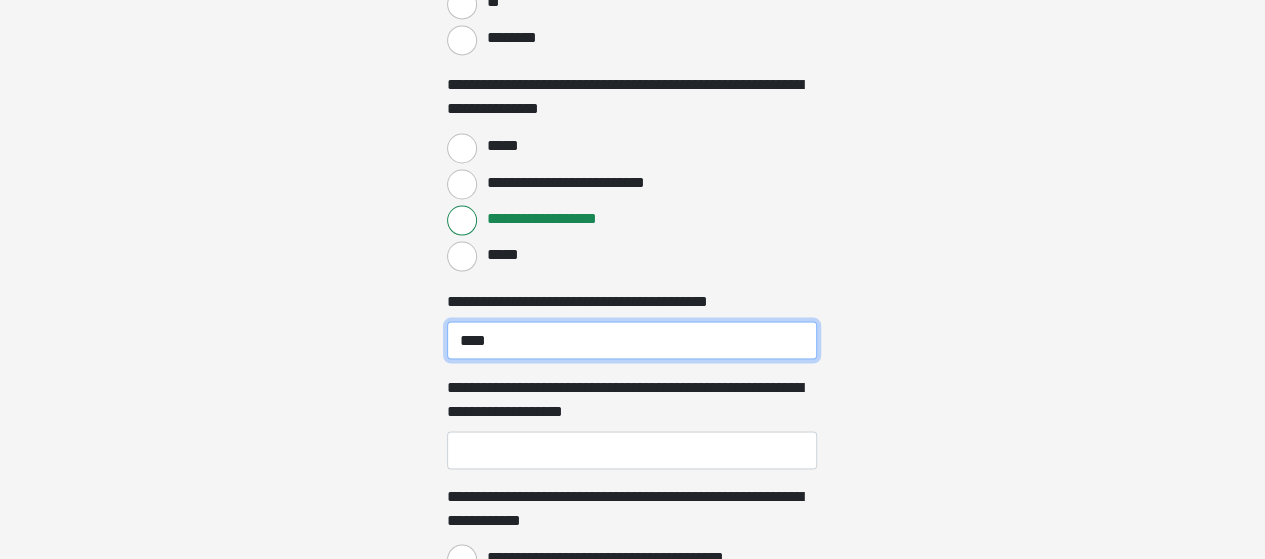 scroll, scrollTop: 1739, scrollLeft: 0, axis: vertical 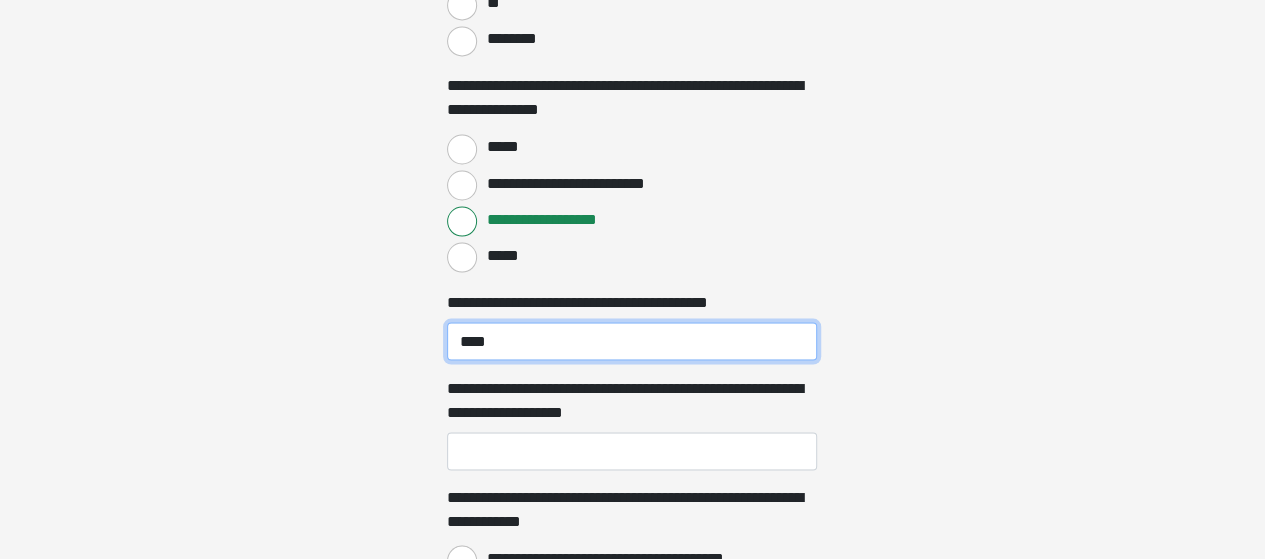 type on "****" 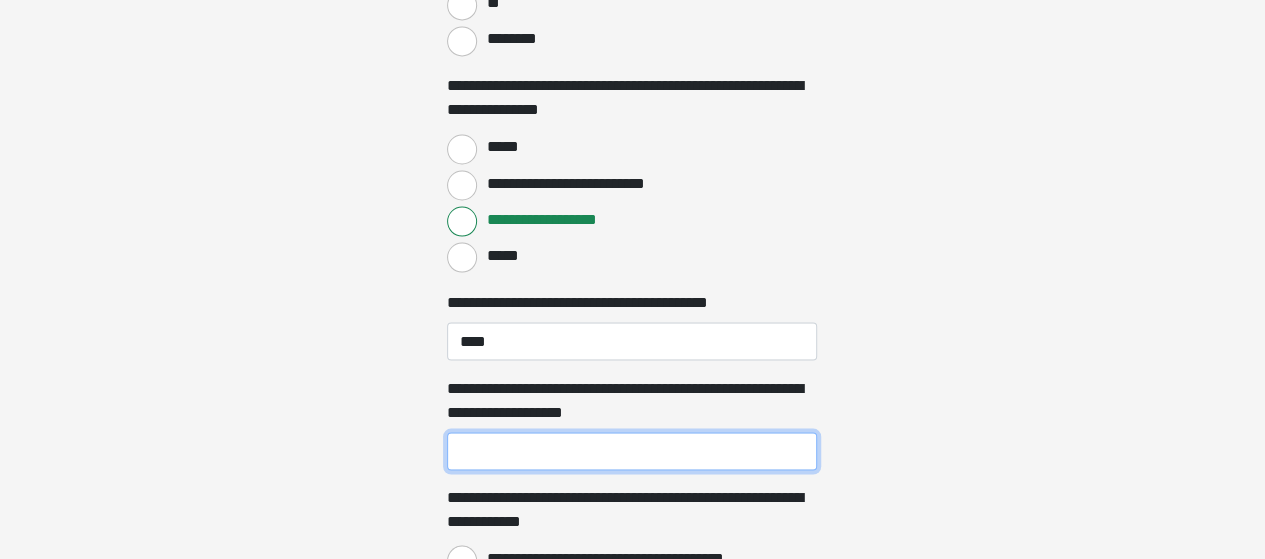 click on "**********" at bounding box center (632, 451) 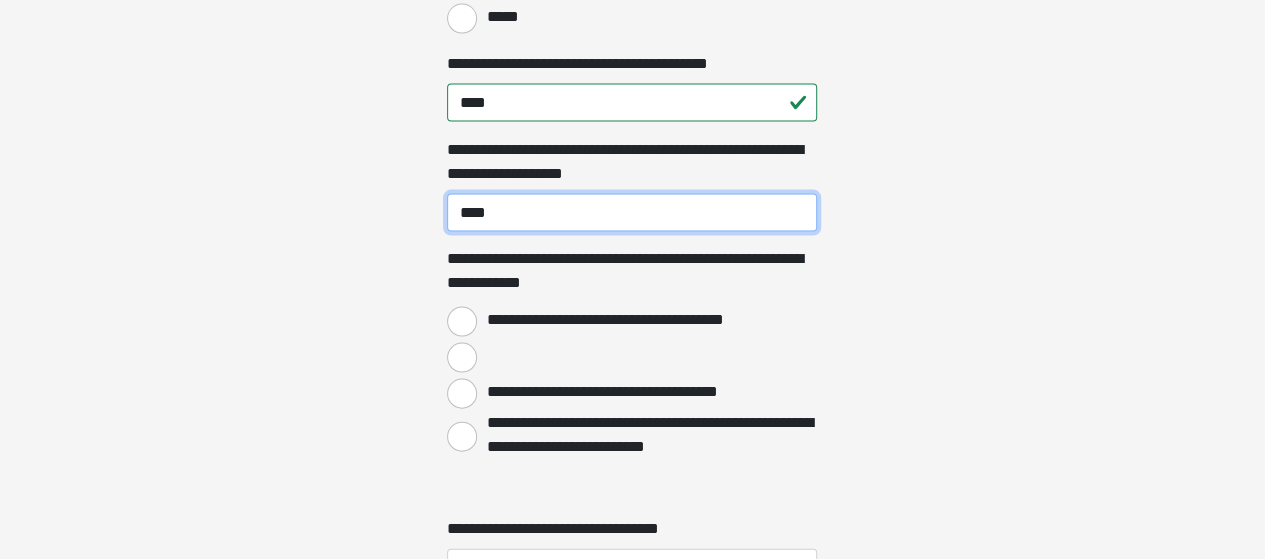 scroll, scrollTop: 1982, scrollLeft: 0, axis: vertical 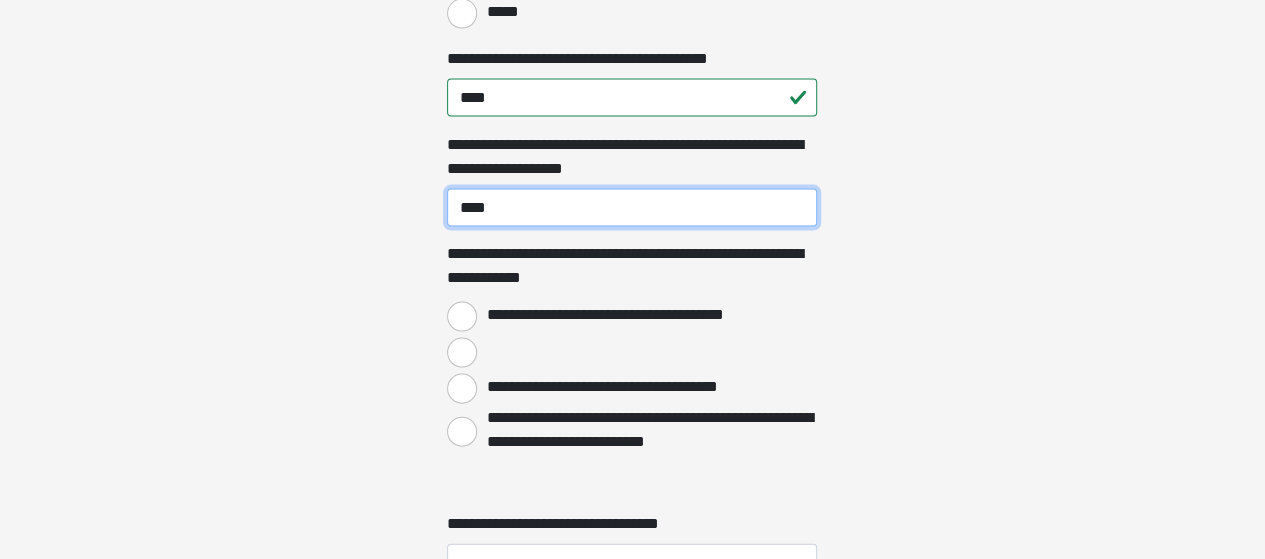 type on "****" 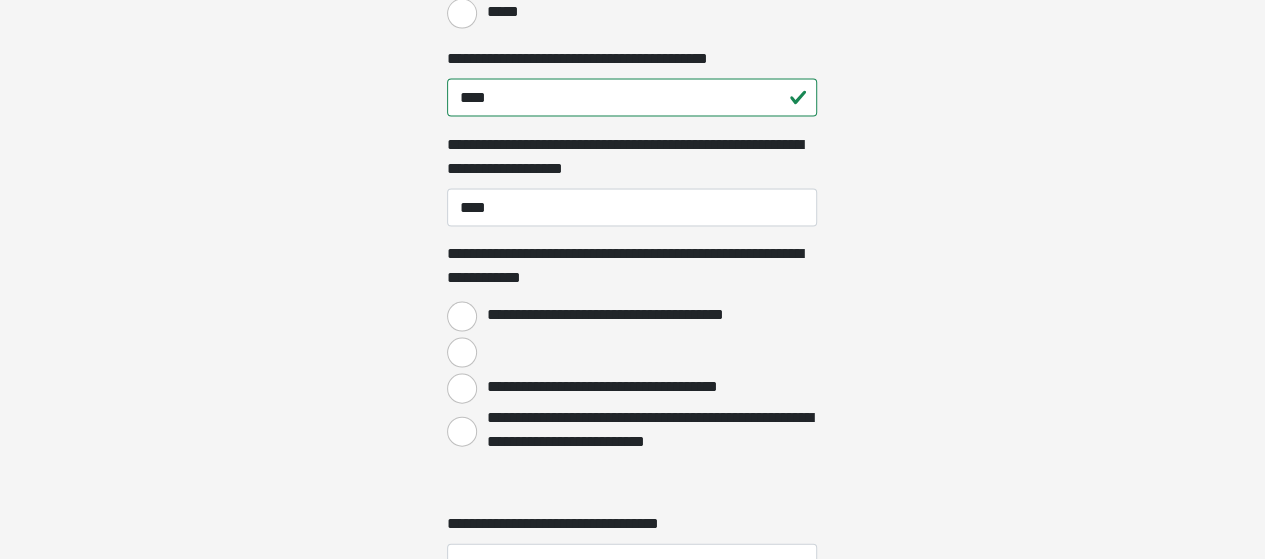 click on "**********" at bounding box center [645, 315] 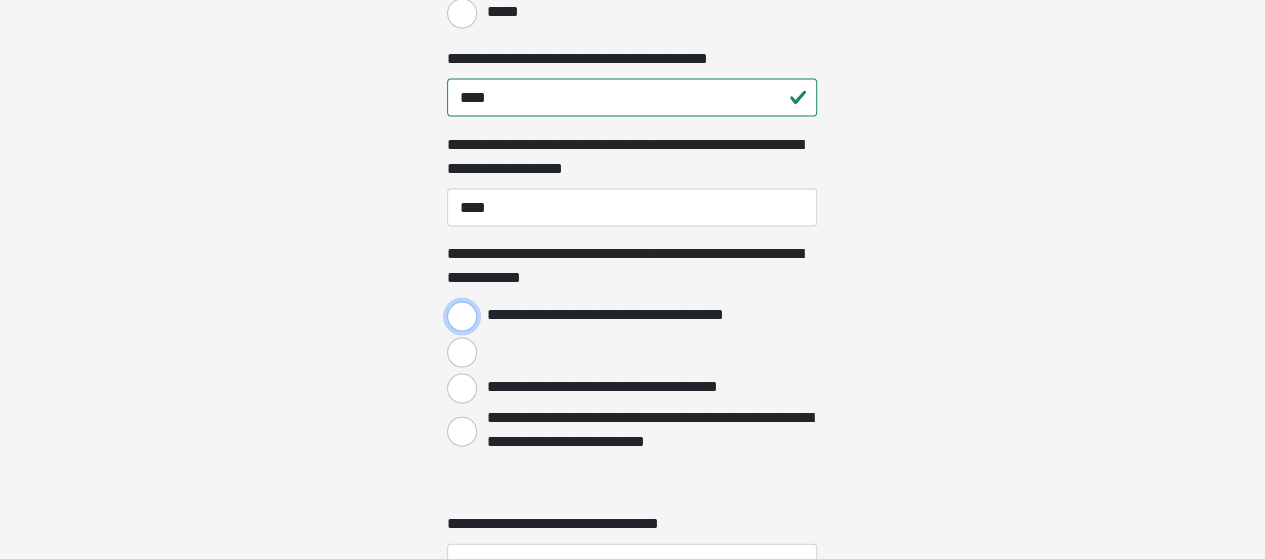 click on "**********" at bounding box center [462, 317] 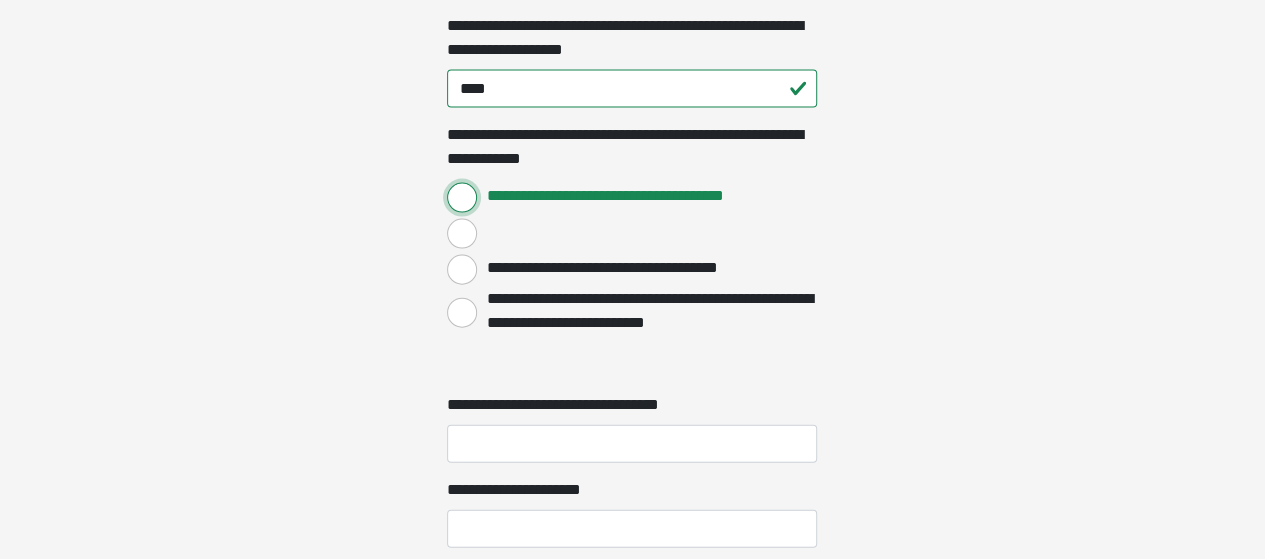 scroll, scrollTop: 2102, scrollLeft: 0, axis: vertical 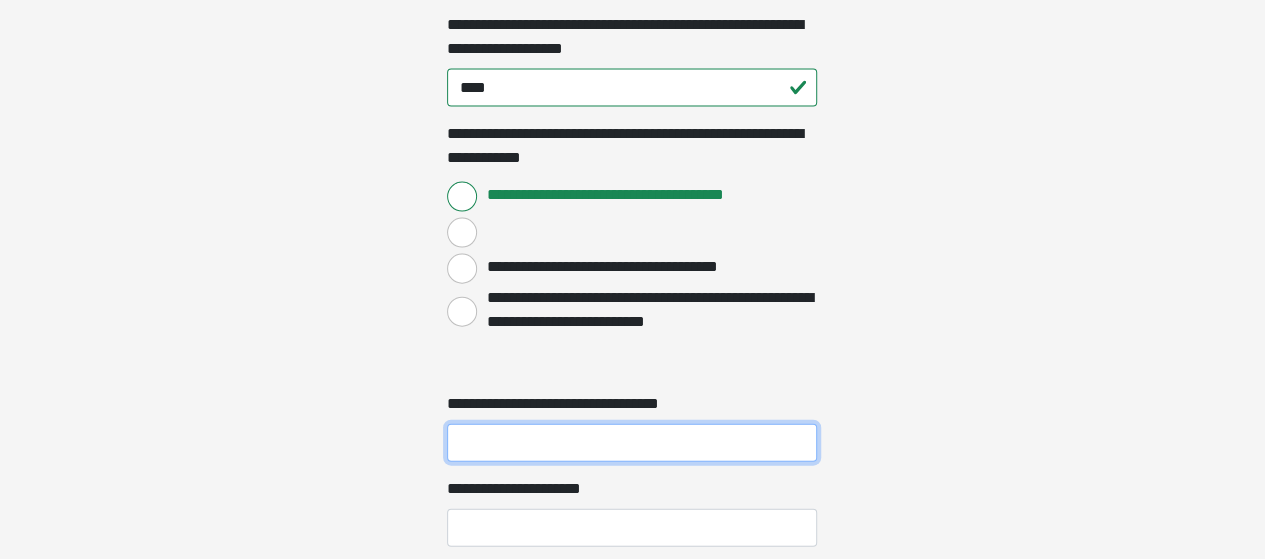 click on "**********" at bounding box center (632, 443) 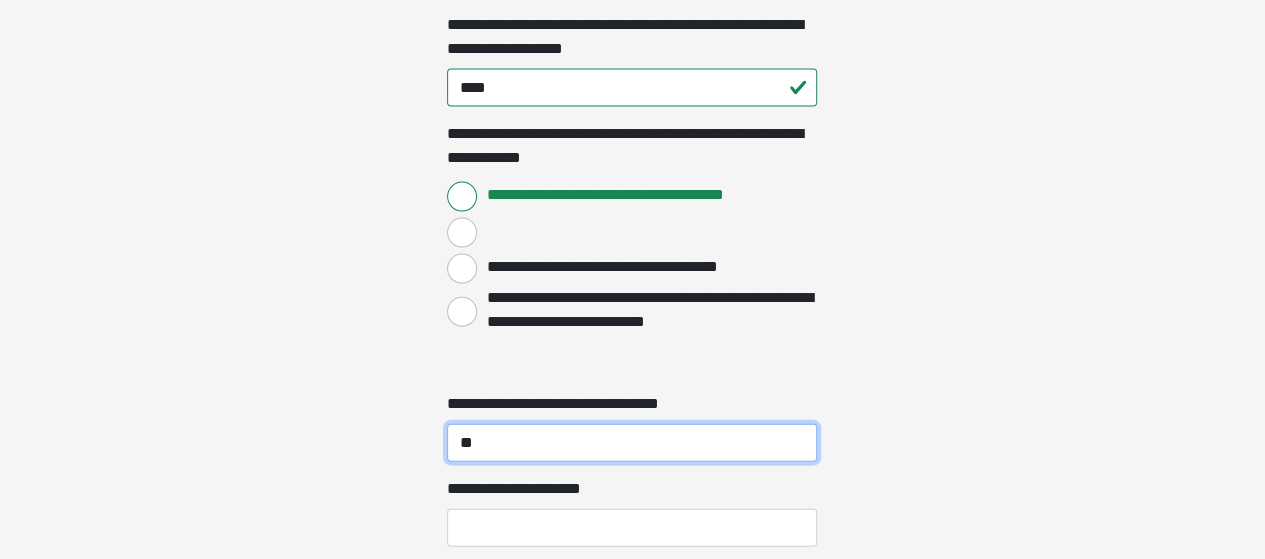 type on "**" 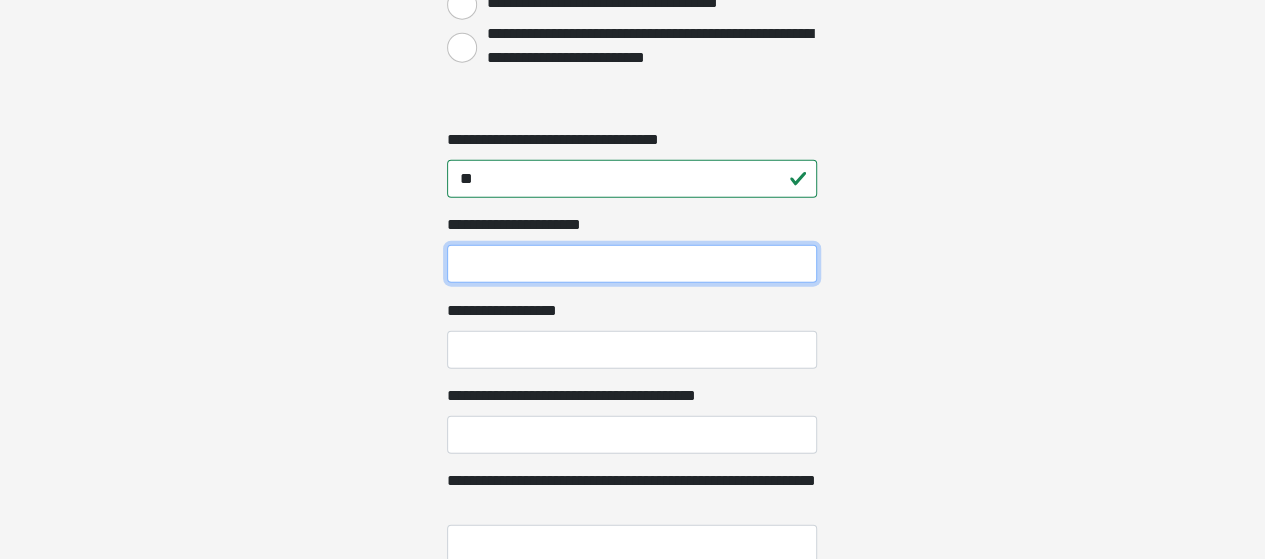 scroll, scrollTop: 2368, scrollLeft: 0, axis: vertical 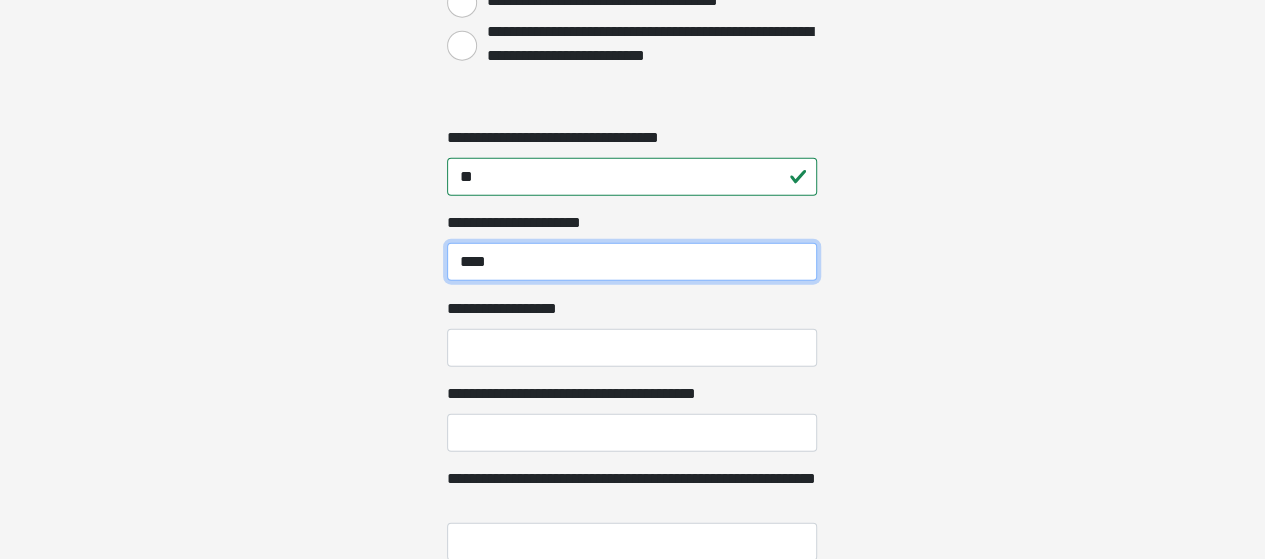 type on "****" 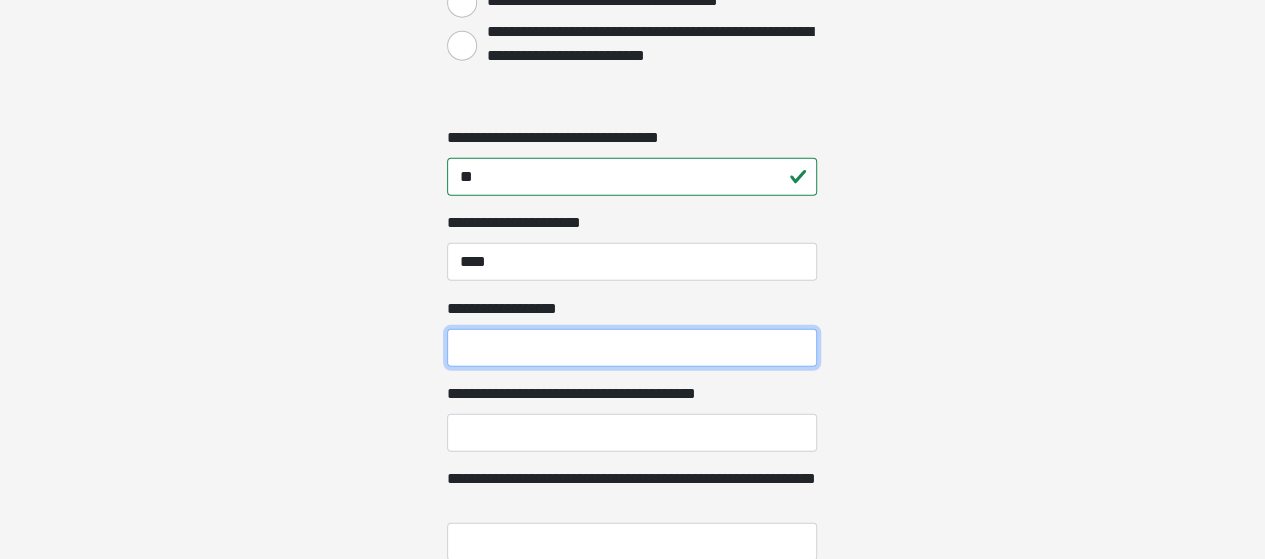 click on "**********" at bounding box center [632, 348] 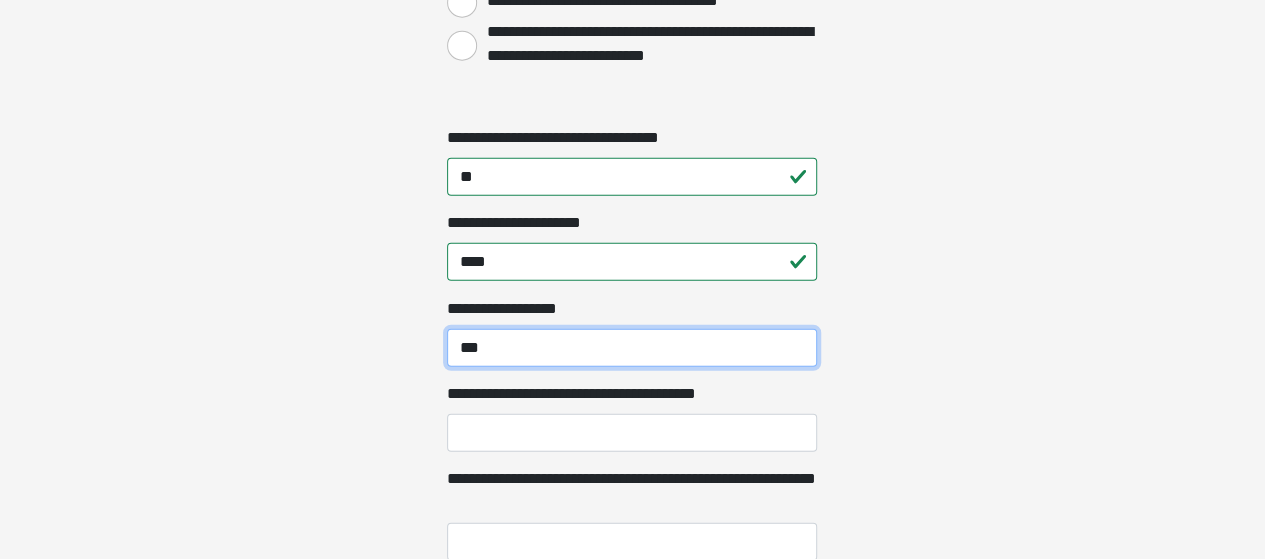 type on "***" 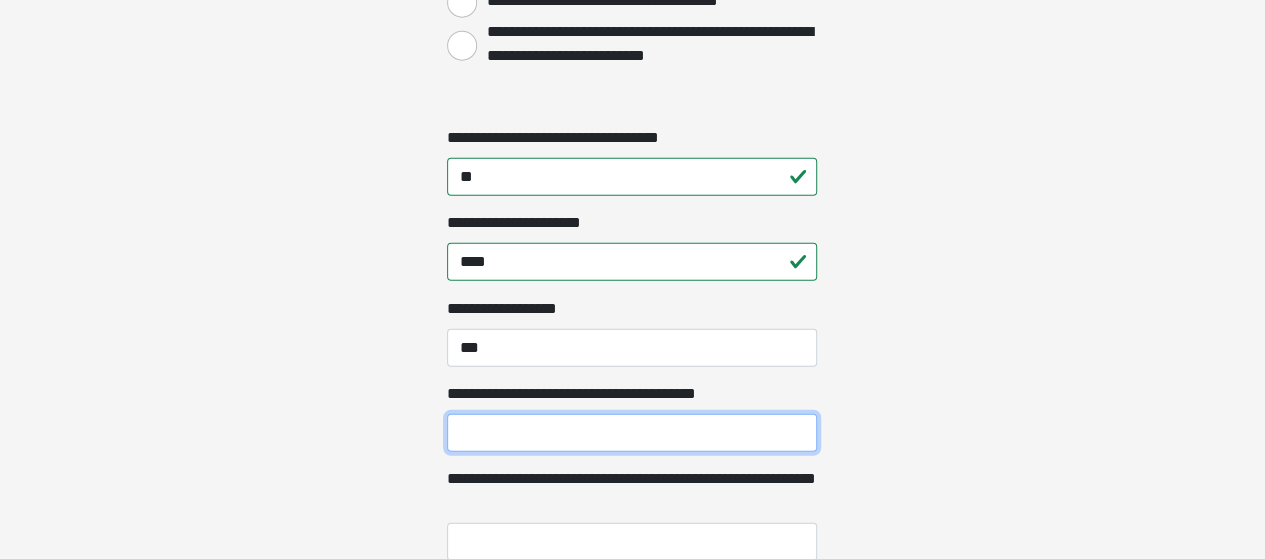 click on "**********" at bounding box center (632, 433) 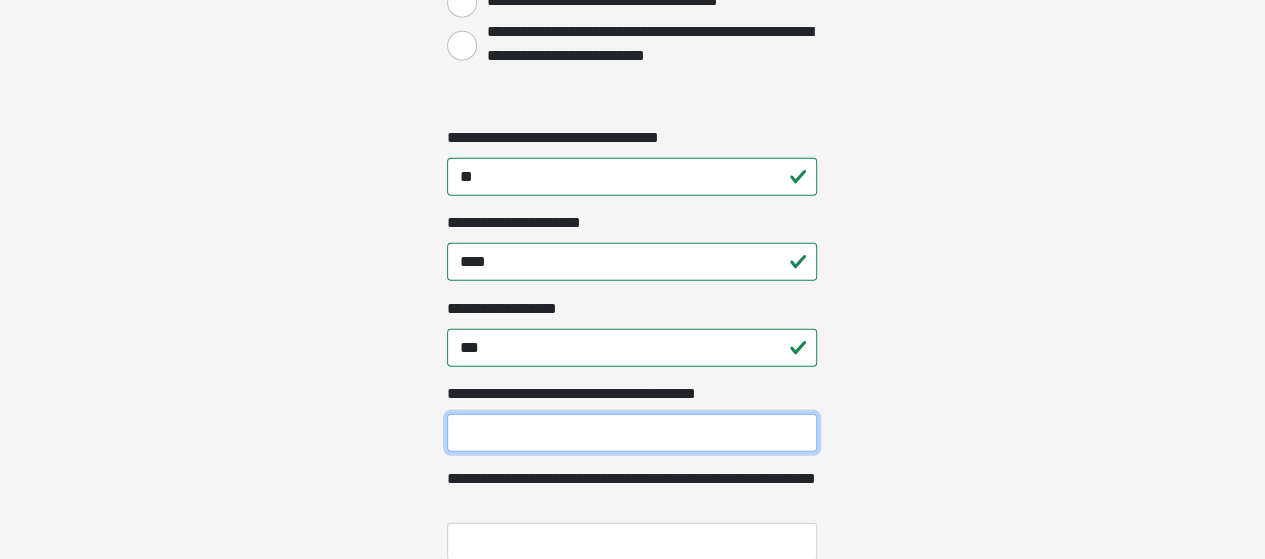 click on "**********" at bounding box center [632, 433] 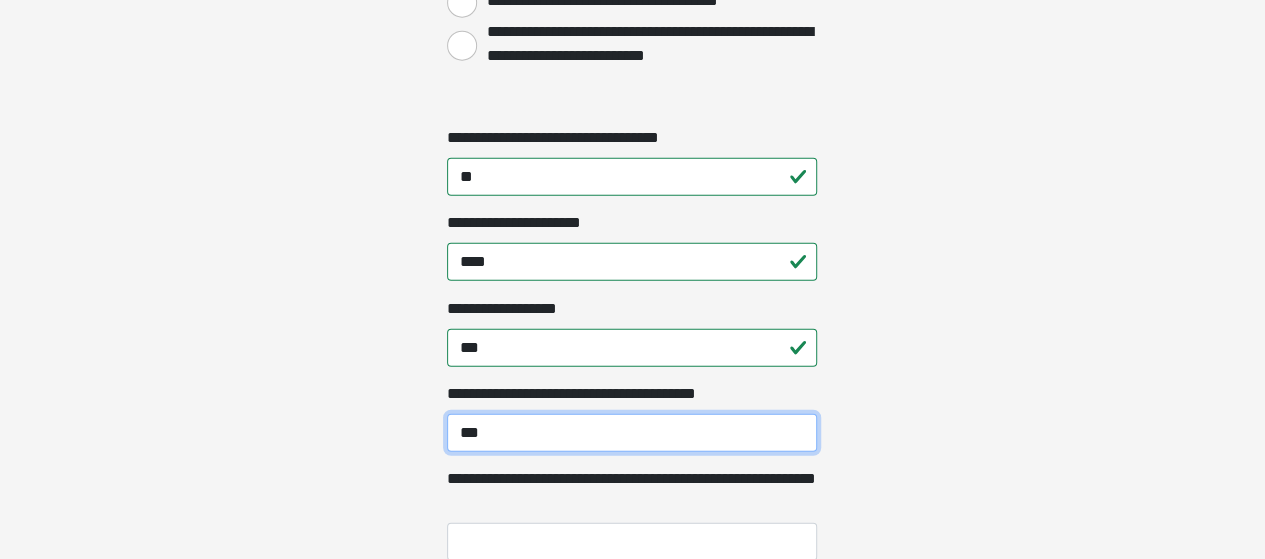 scroll, scrollTop: 2599, scrollLeft: 0, axis: vertical 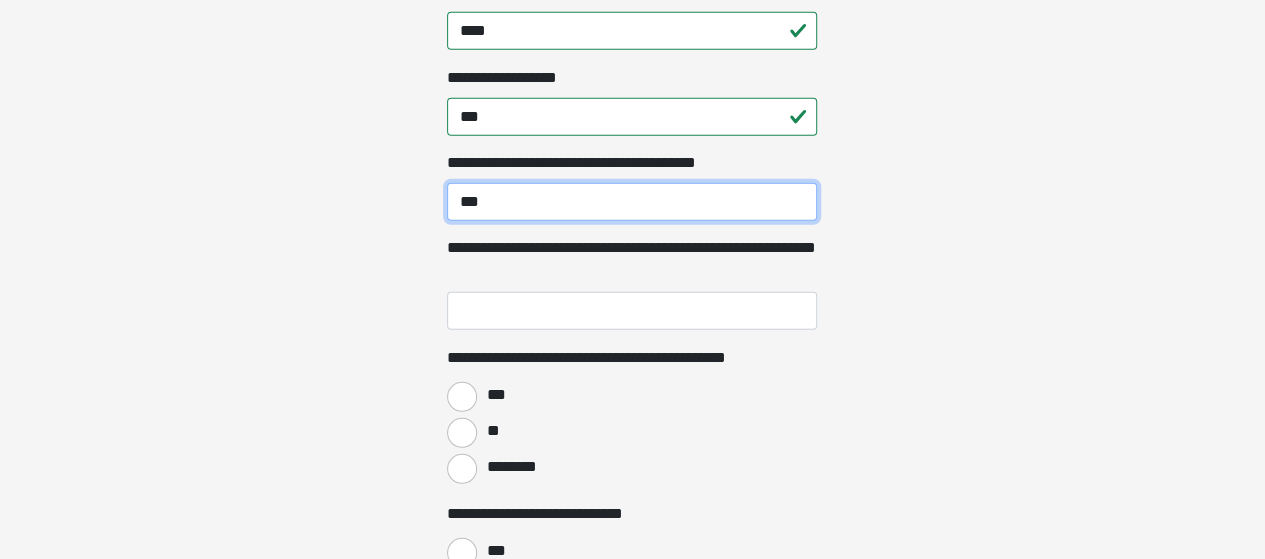 type on "***" 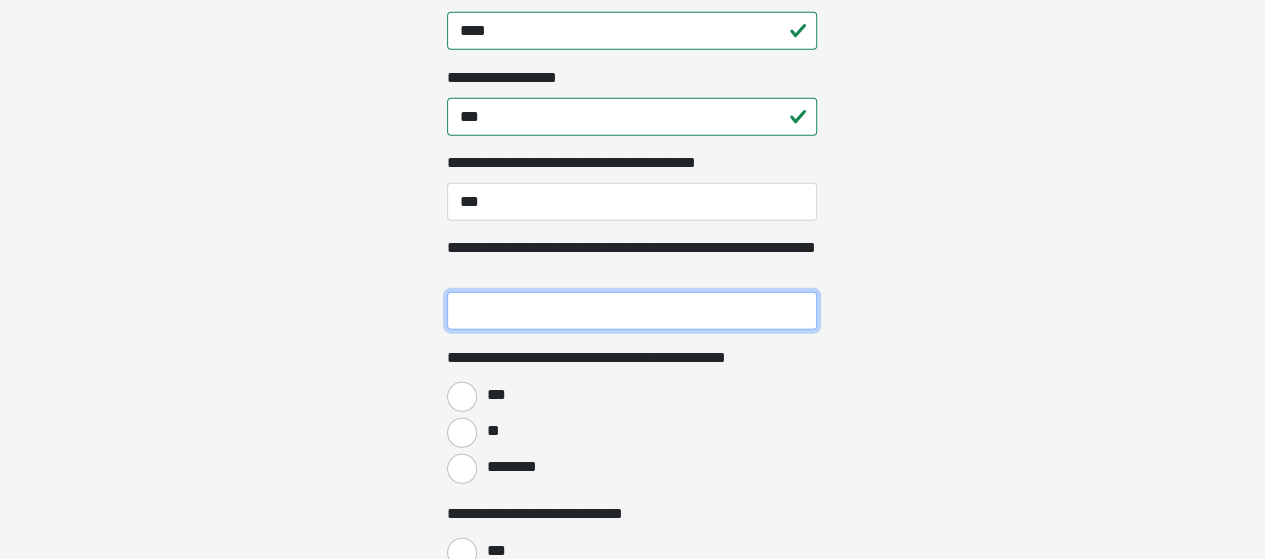 click on "**********" at bounding box center (632, 311) 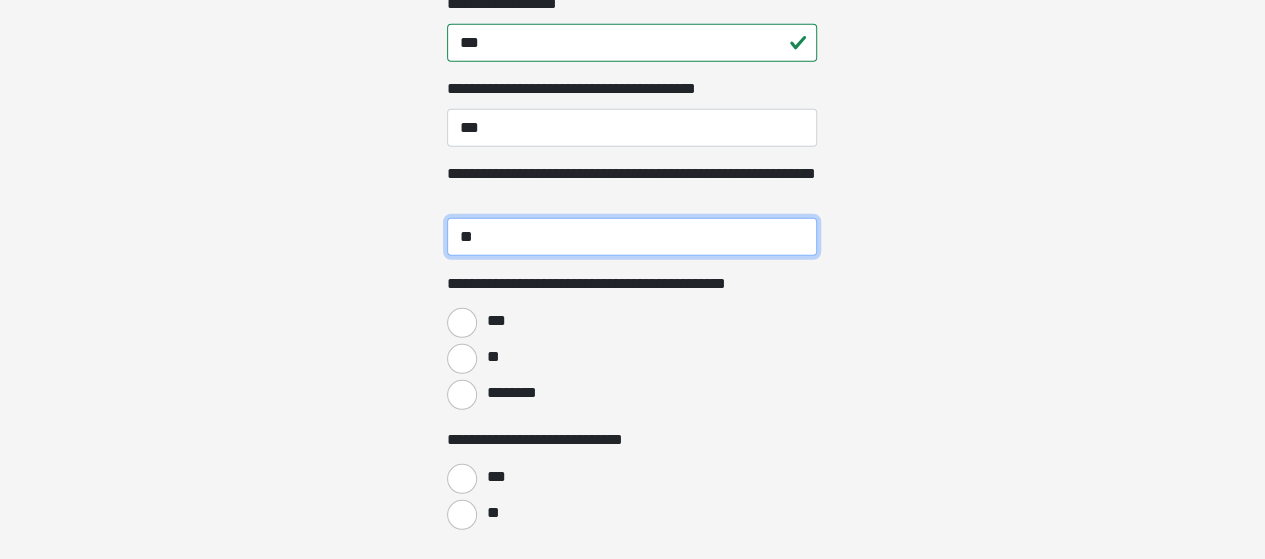 scroll, scrollTop: 2679, scrollLeft: 0, axis: vertical 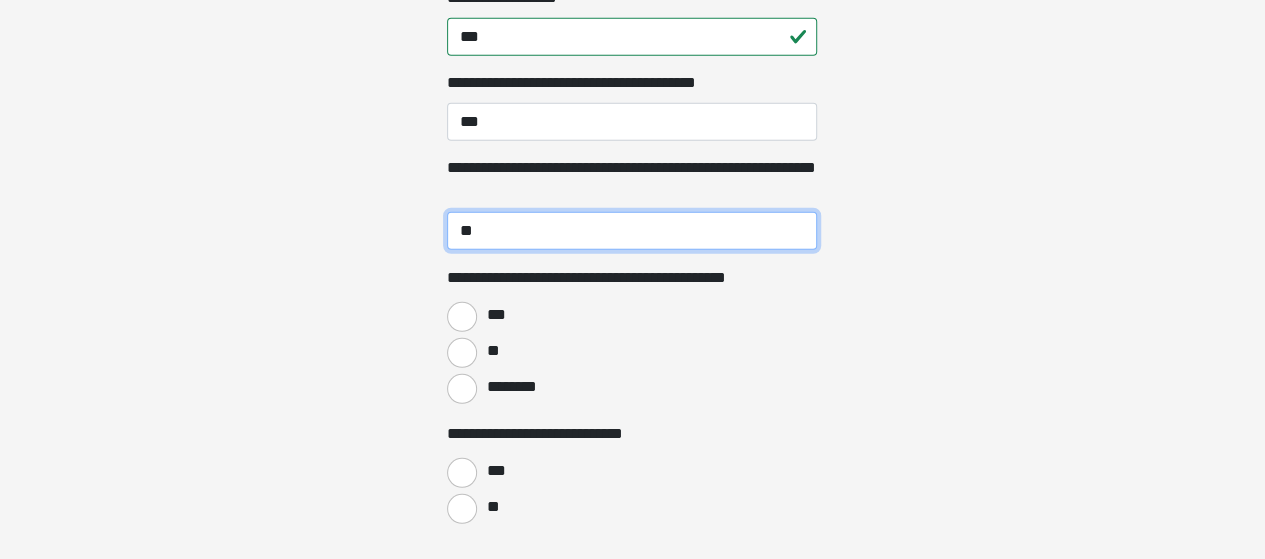 type on "**" 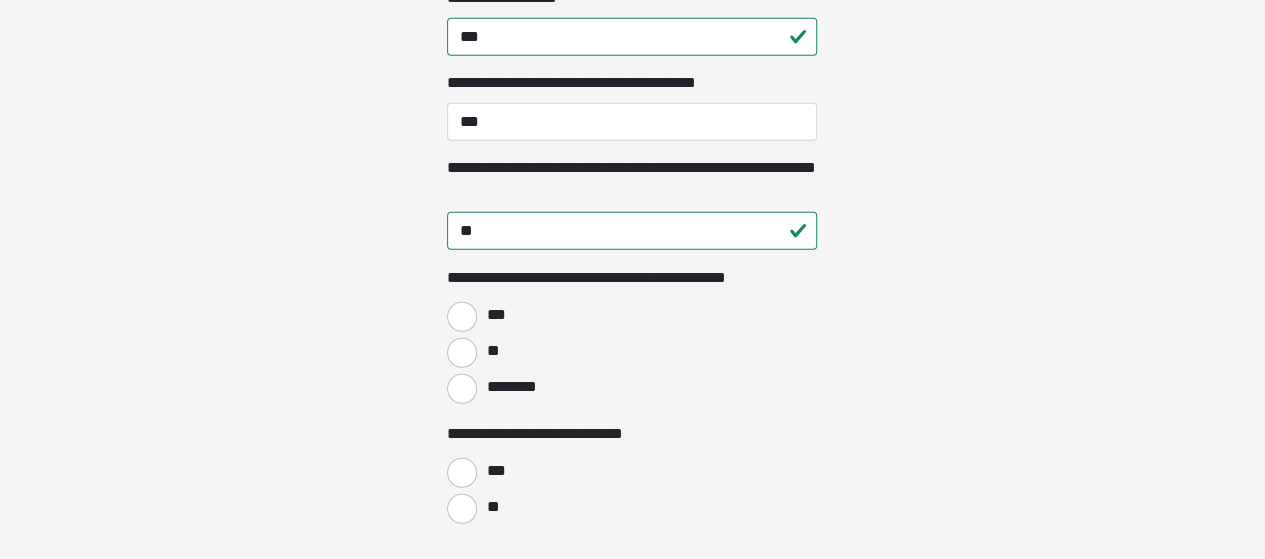 click on "**" at bounding box center [492, 351] 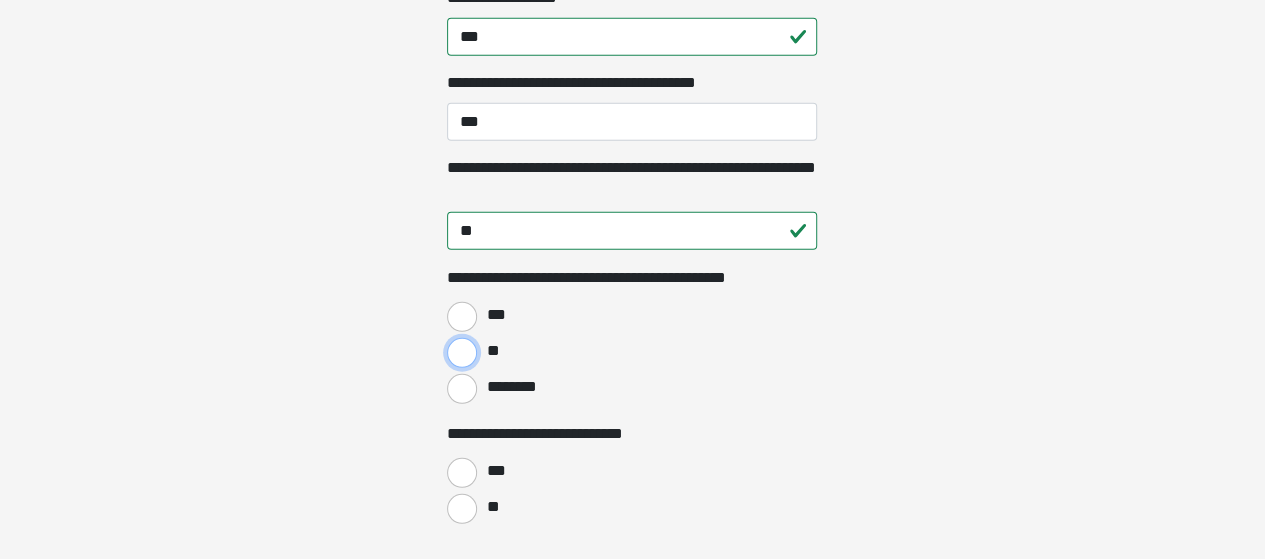 click on "**" at bounding box center (462, 353) 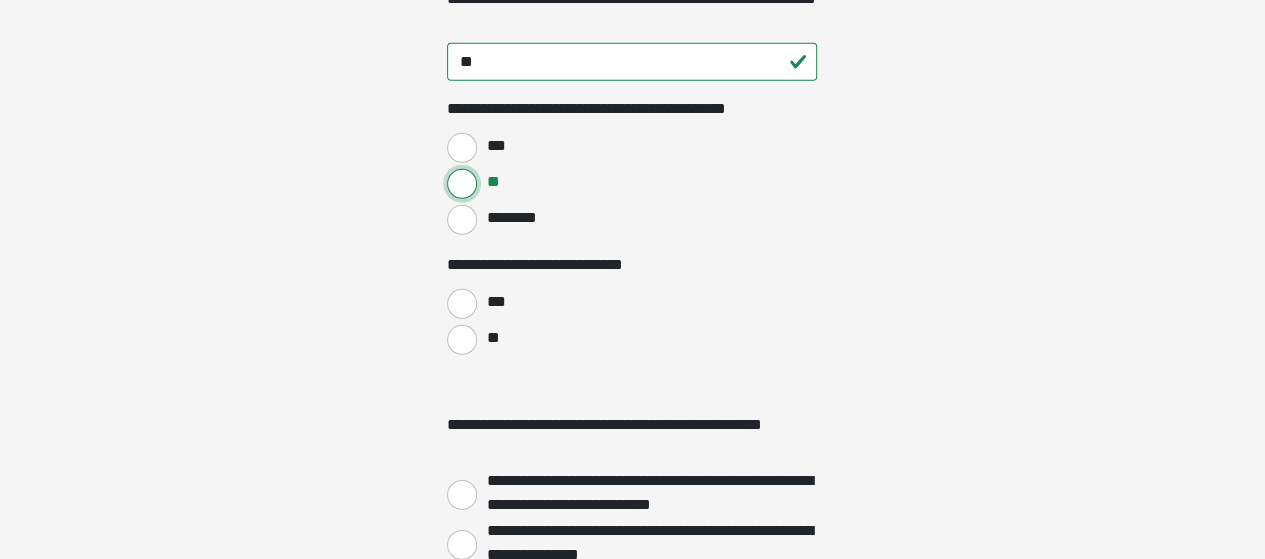 scroll, scrollTop: 2847, scrollLeft: 0, axis: vertical 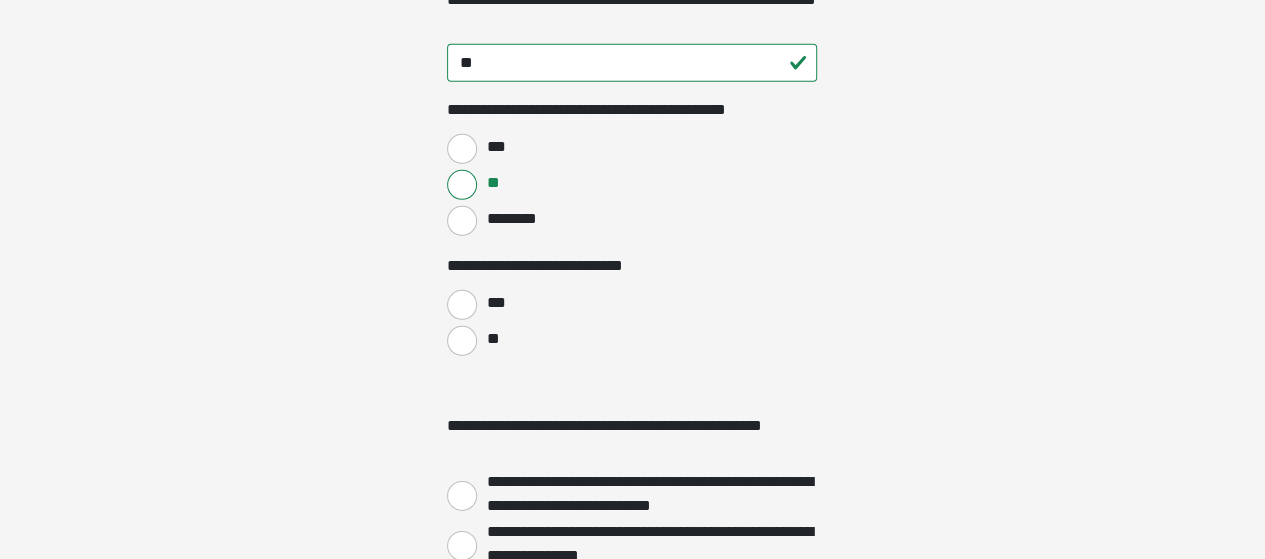 click on "**" at bounding box center (492, 339) 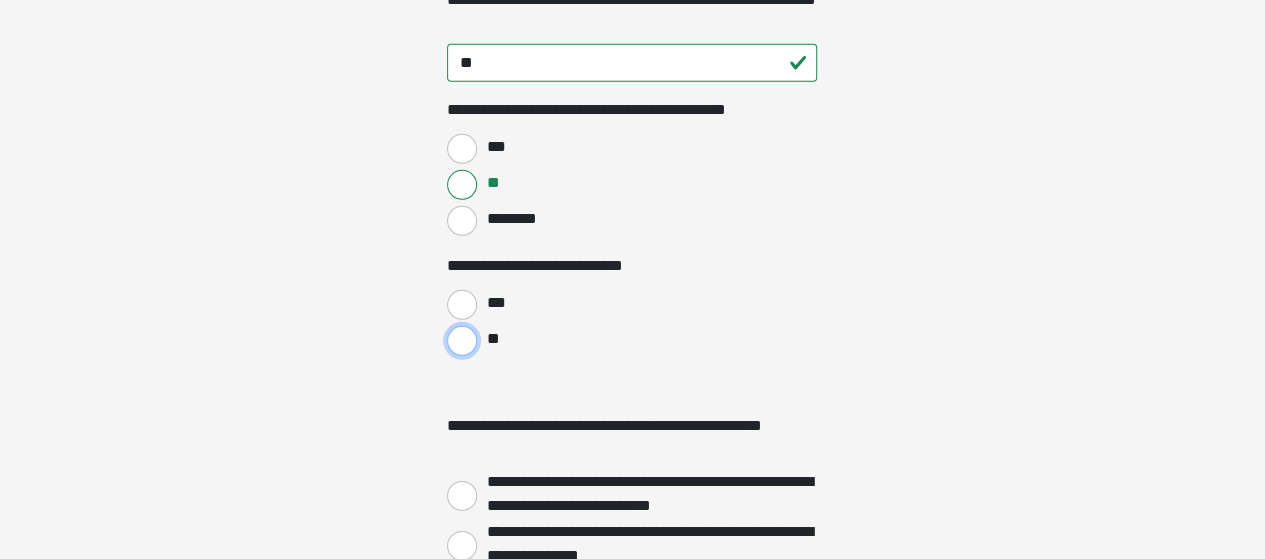 click on "**" at bounding box center [462, 341] 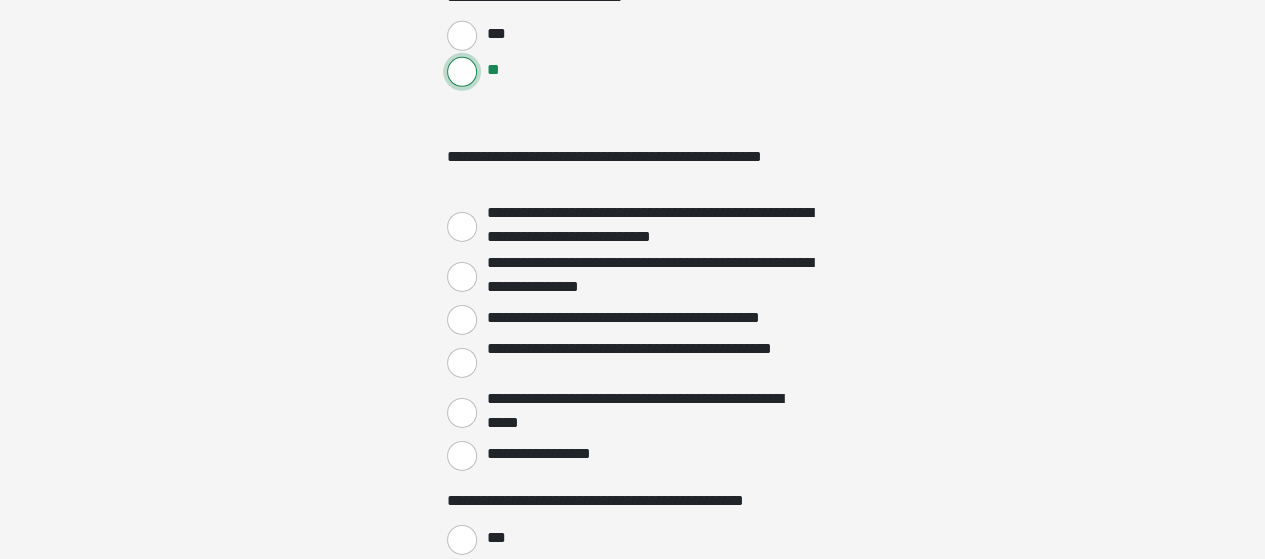 scroll, scrollTop: 3119, scrollLeft: 0, axis: vertical 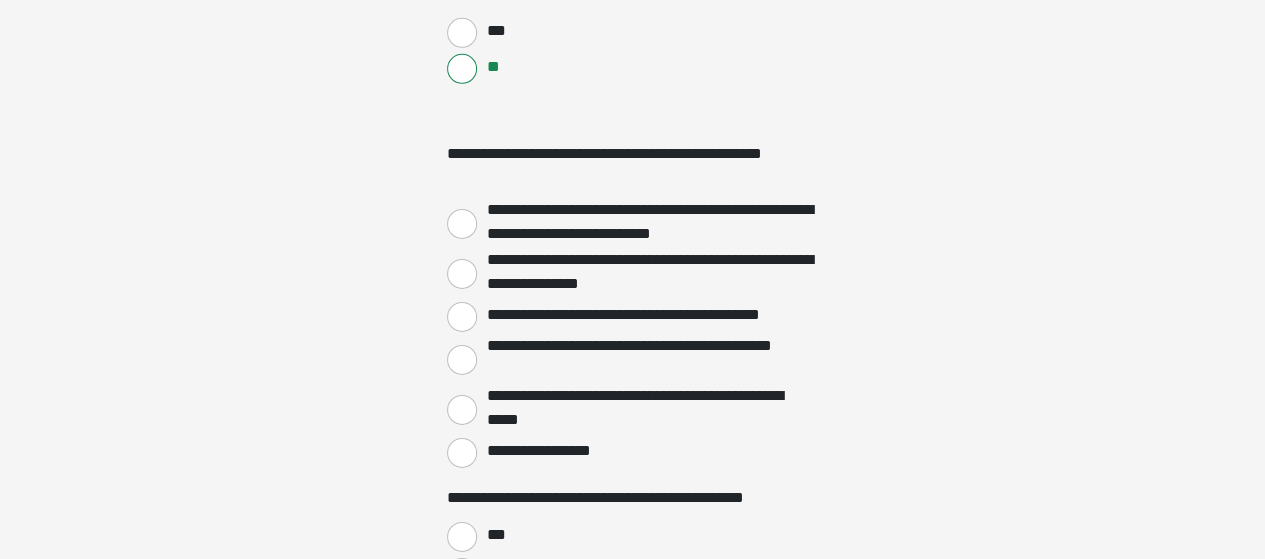 click on "**********" at bounding box center (647, 272) 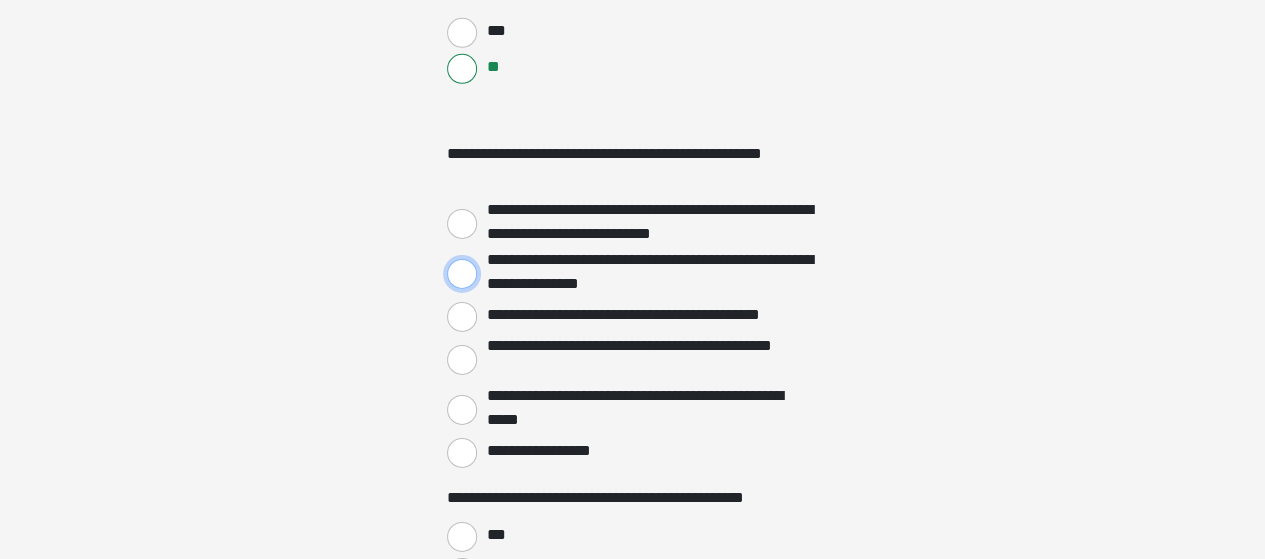 click on "**********" at bounding box center [462, 274] 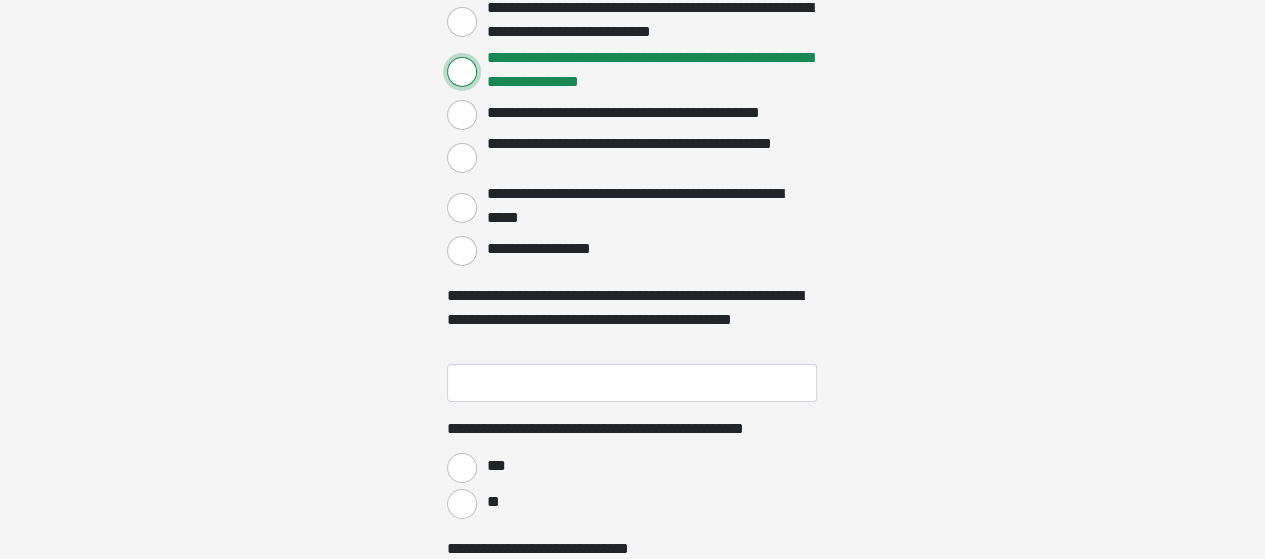 scroll, scrollTop: 3319, scrollLeft: 0, axis: vertical 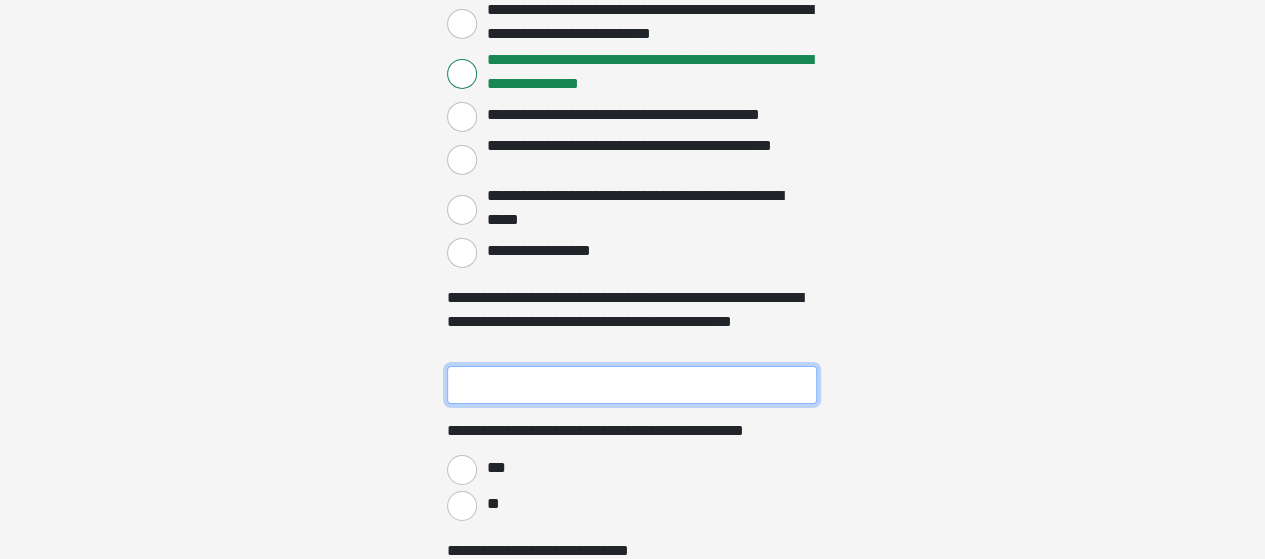 click on "**********" at bounding box center (632, 385) 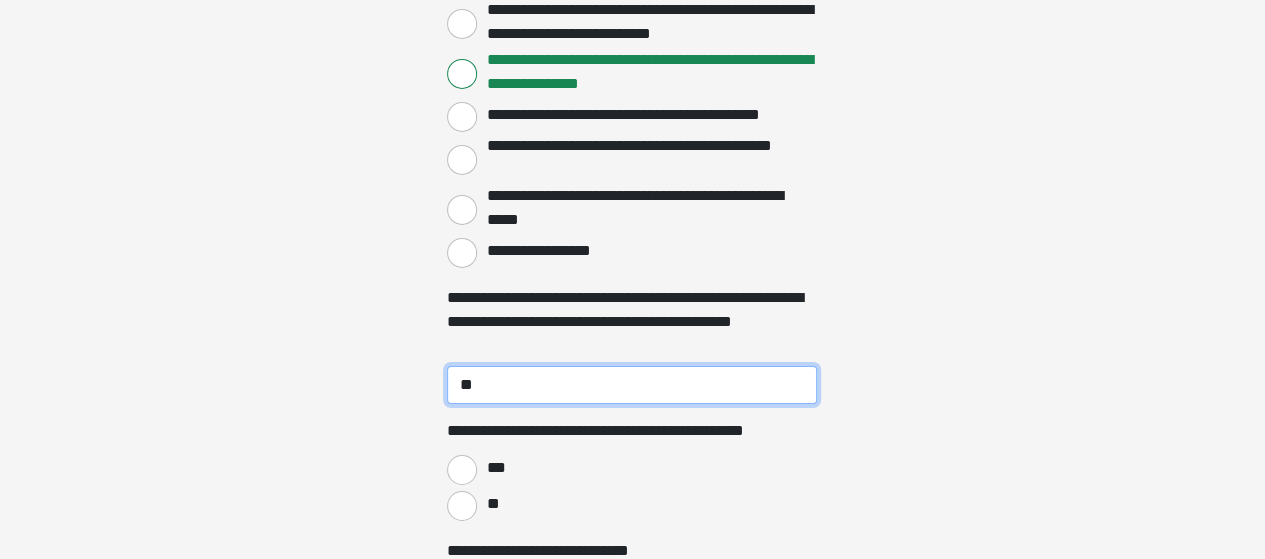 type on "*" 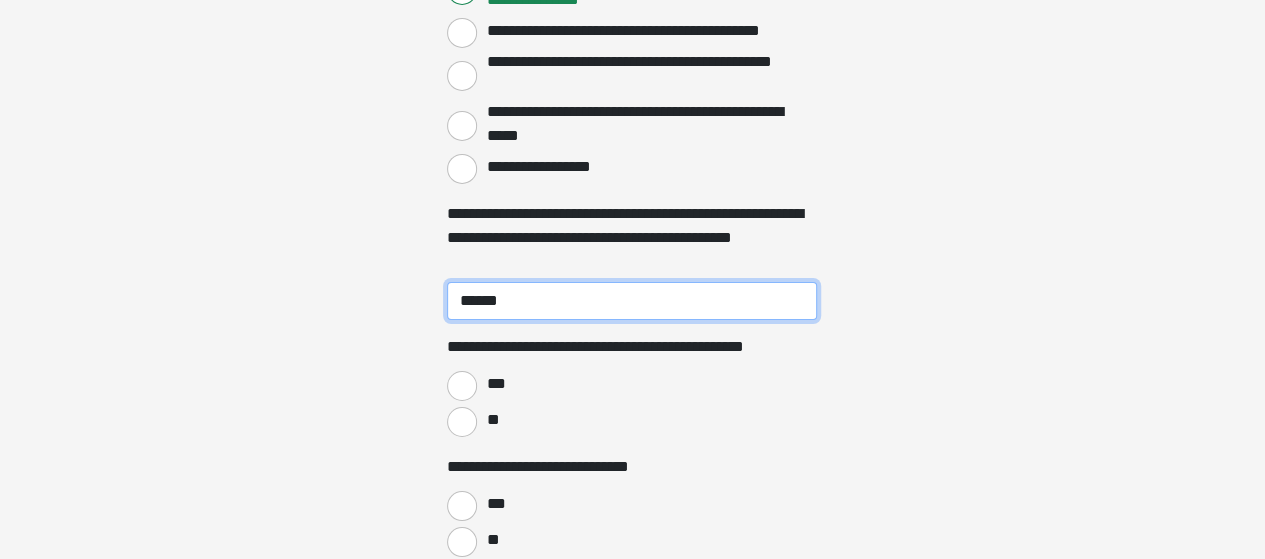 scroll, scrollTop: 3427, scrollLeft: 0, axis: vertical 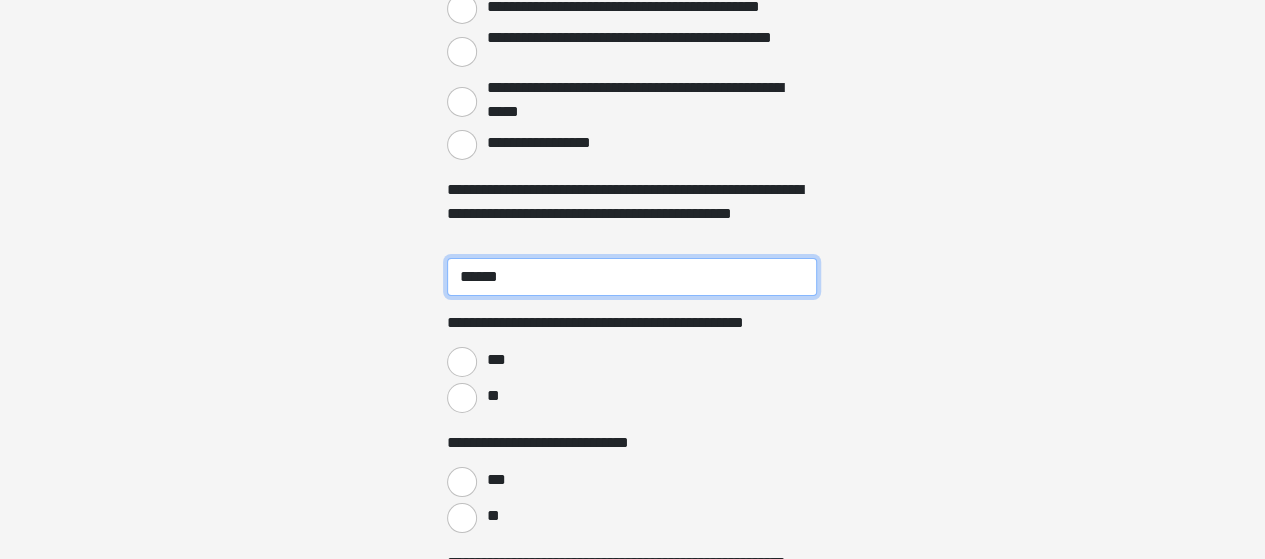 type on "******" 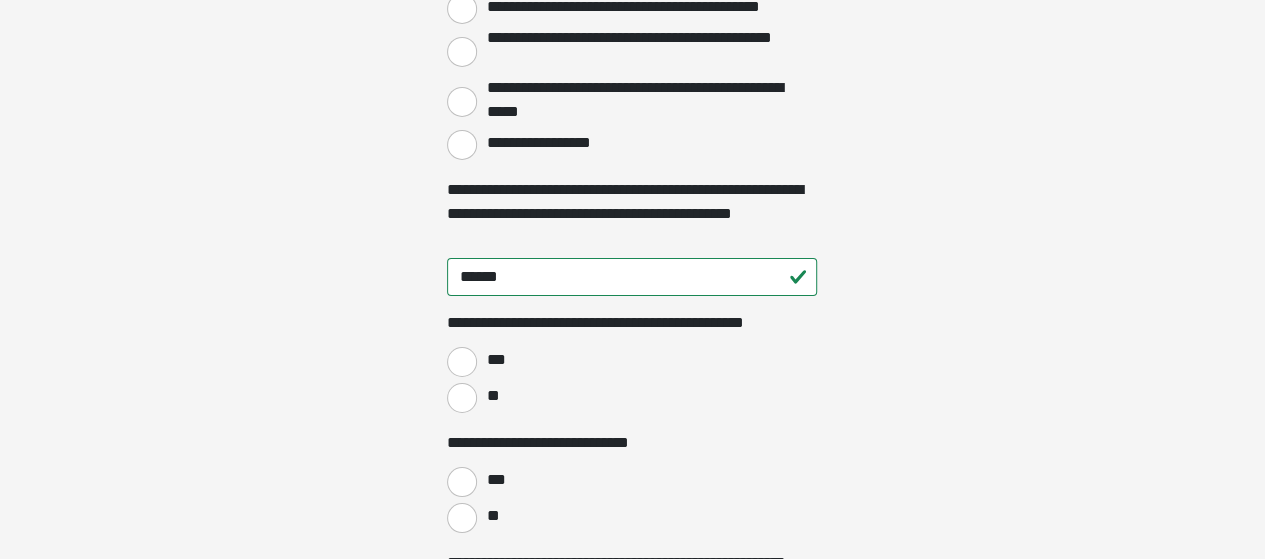 click on "**" at bounding box center [492, 396] 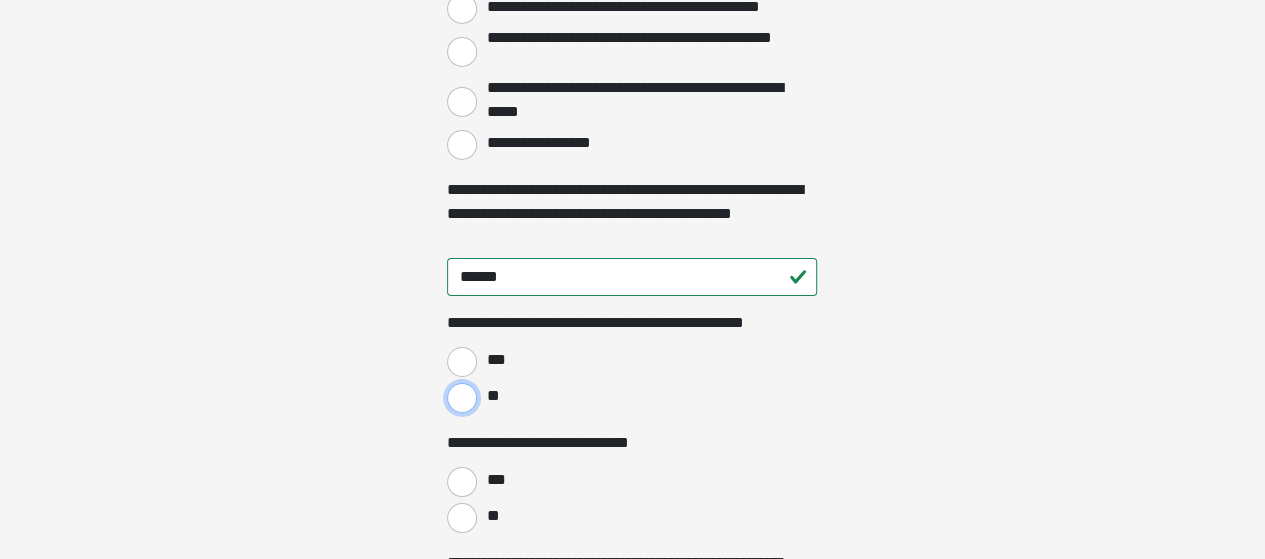 click on "**" at bounding box center [462, 398] 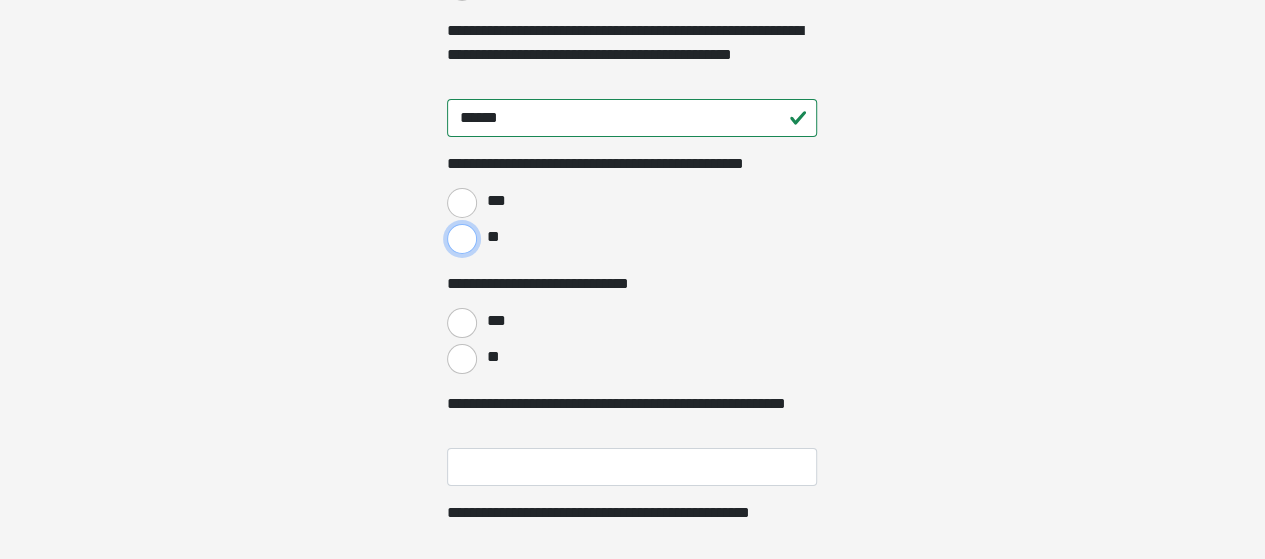 scroll, scrollTop: 3595, scrollLeft: 0, axis: vertical 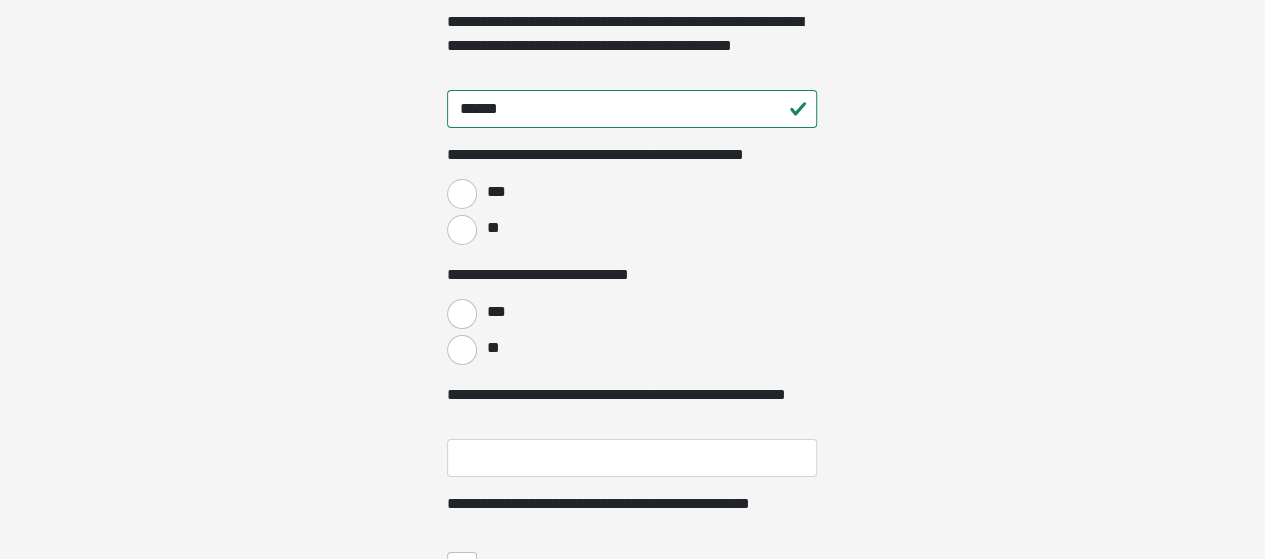 click on "**" at bounding box center [492, 348] 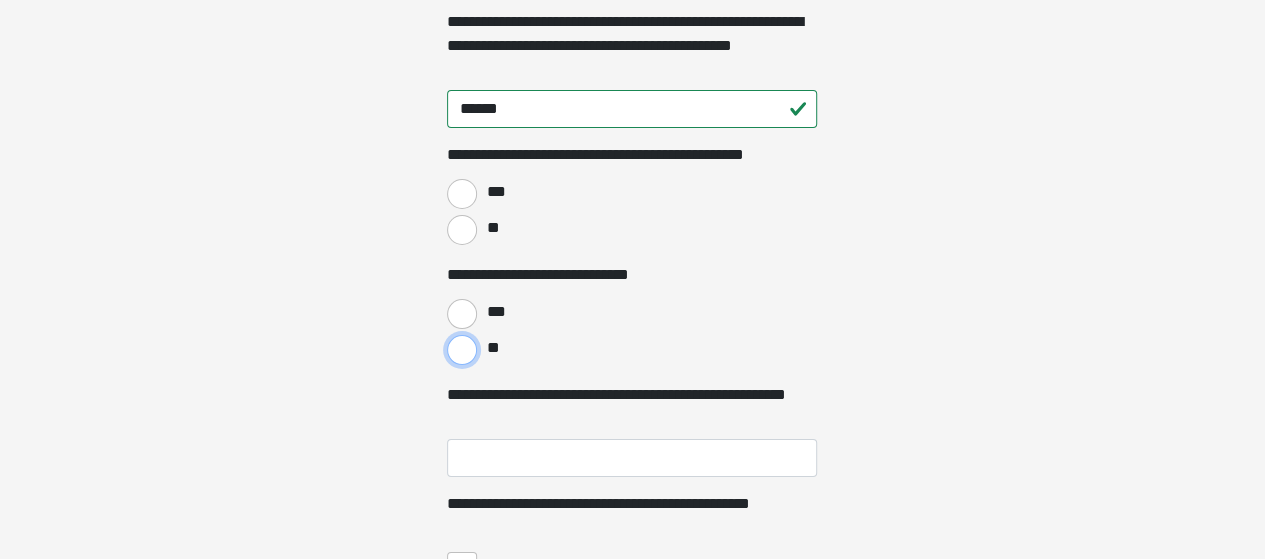 click on "**" at bounding box center [462, 350] 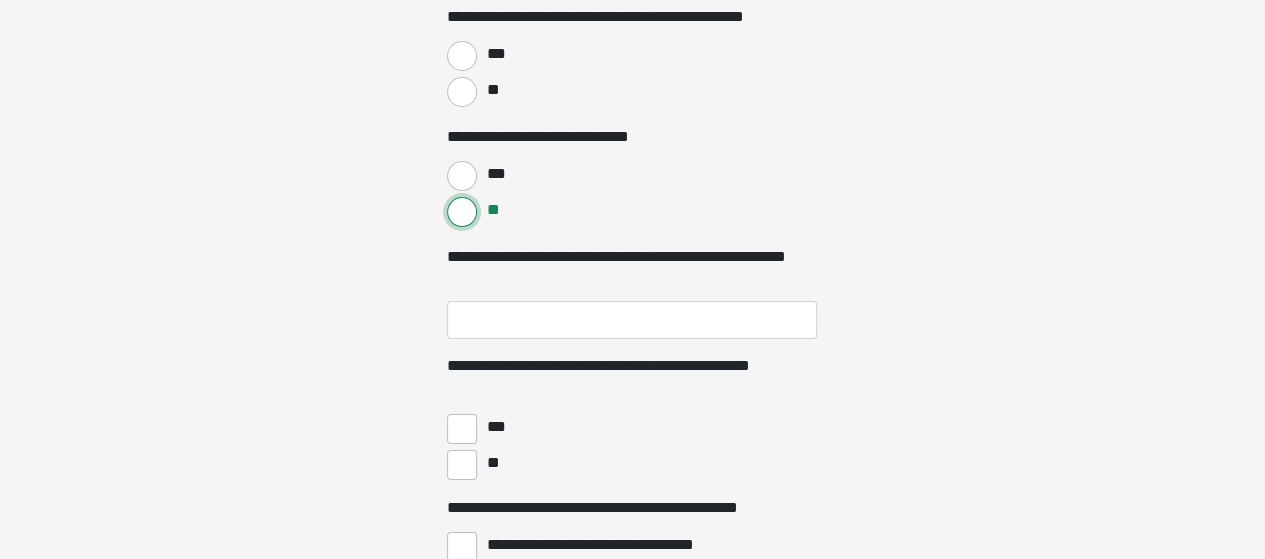 scroll, scrollTop: 3741, scrollLeft: 0, axis: vertical 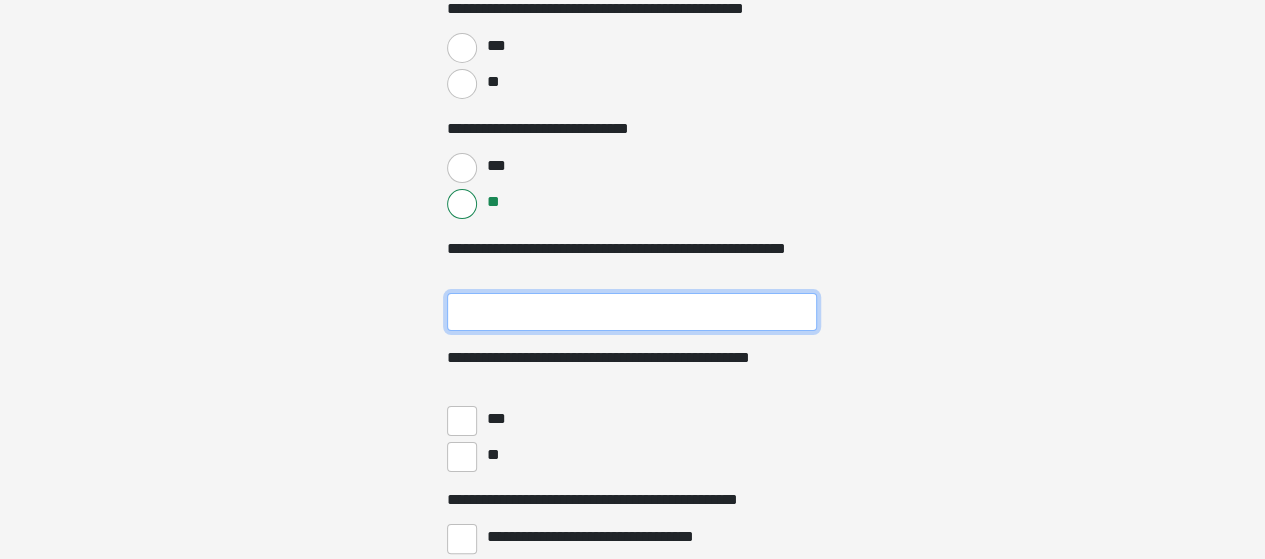 click on "**********" at bounding box center (632, 312) 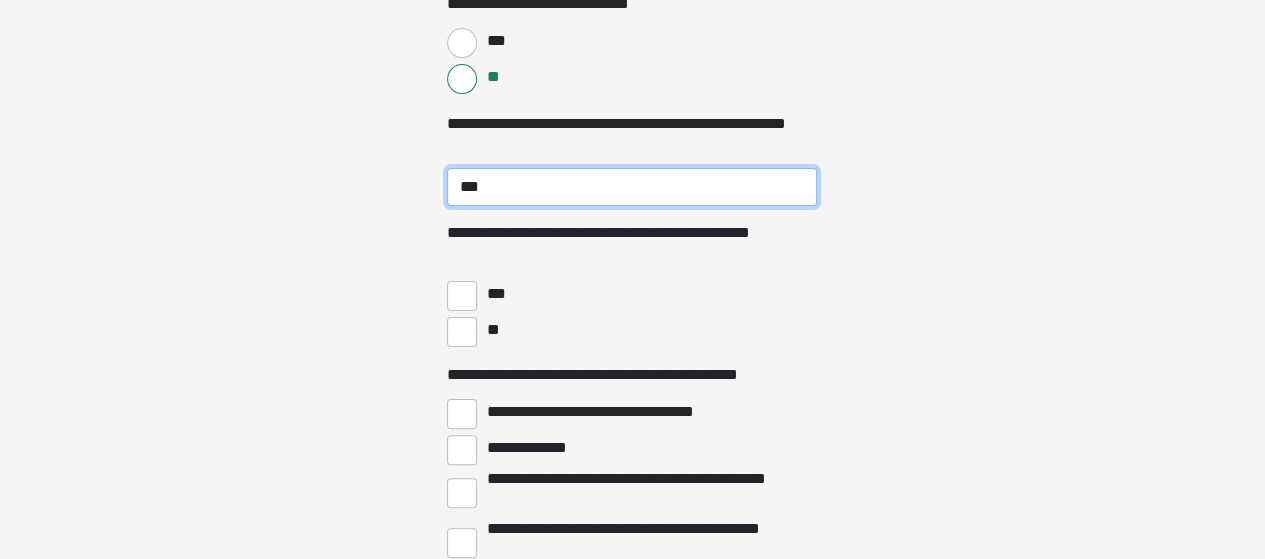scroll, scrollTop: 3865, scrollLeft: 0, axis: vertical 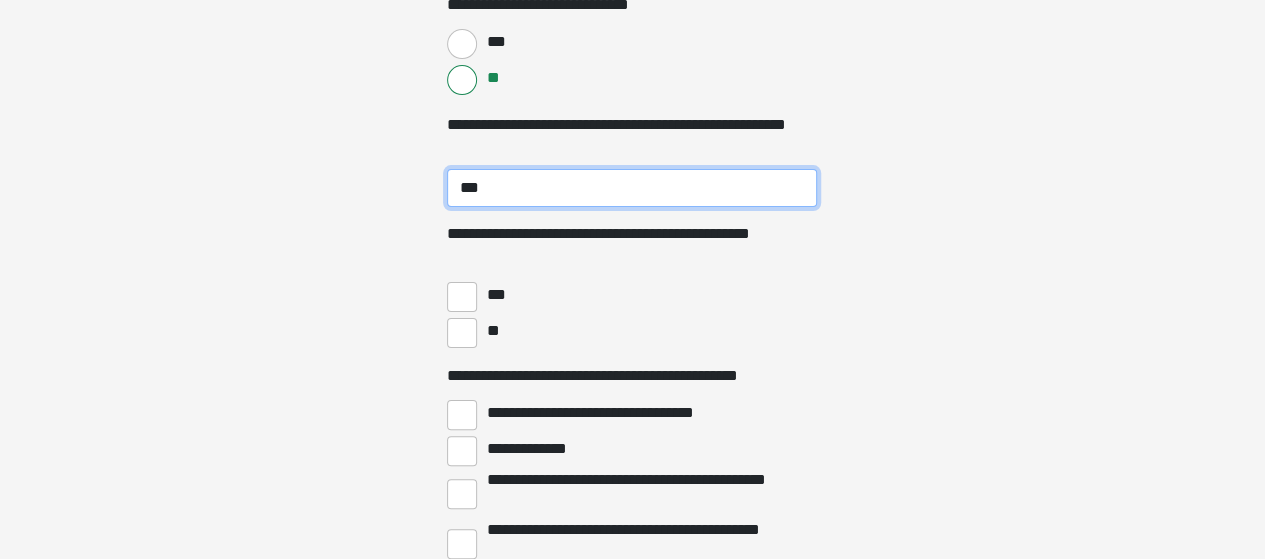 type on "***" 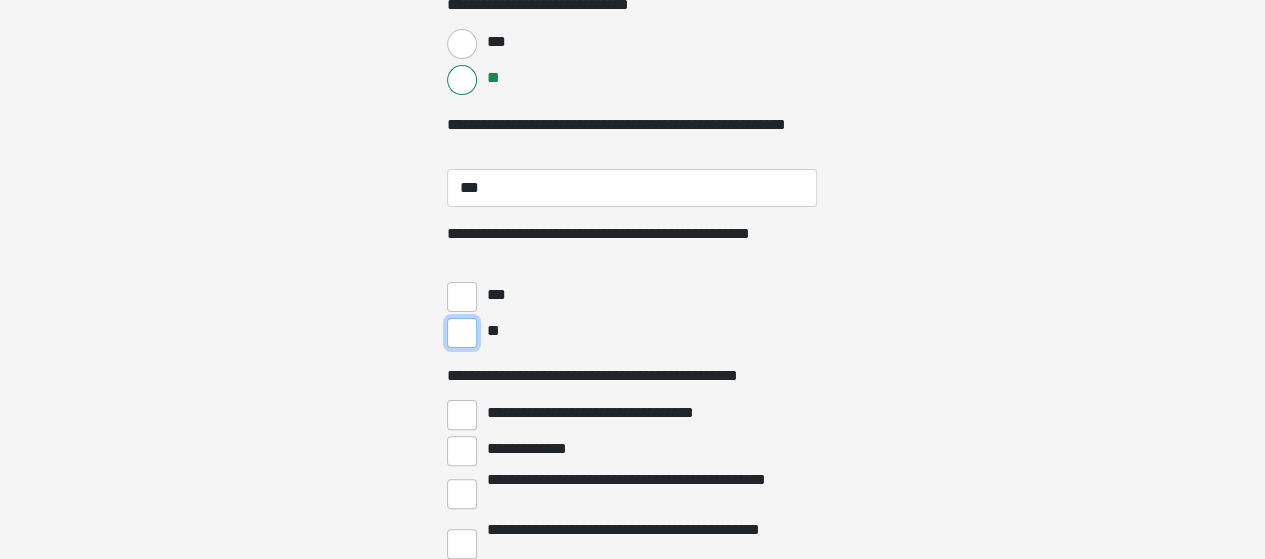 click on "**" at bounding box center [462, 333] 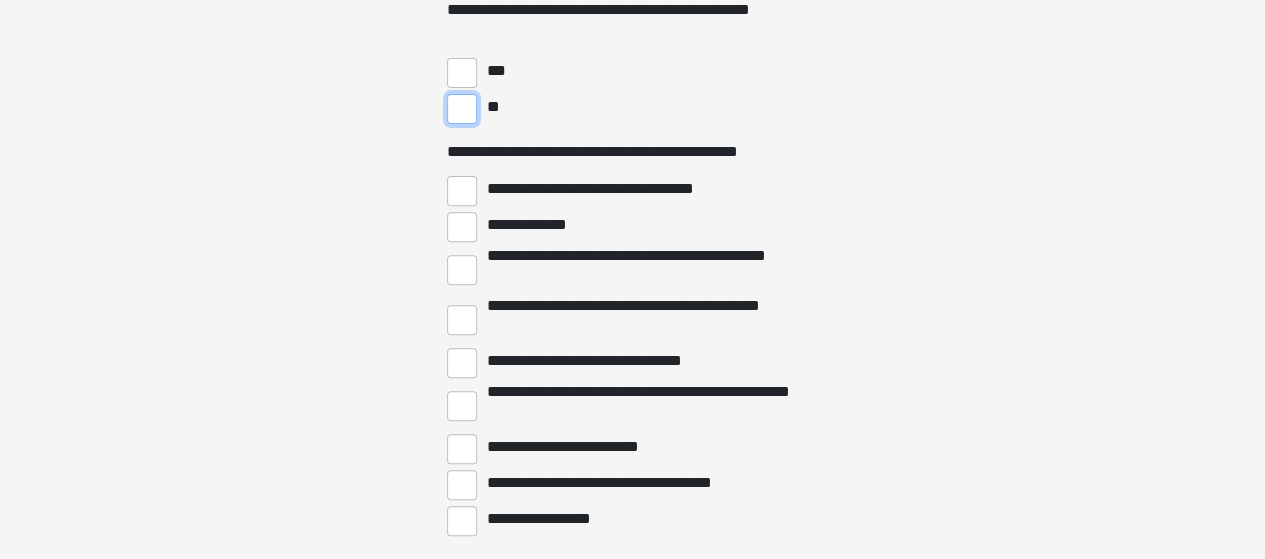 scroll, scrollTop: 4108, scrollLeft: 0, axis: vertical 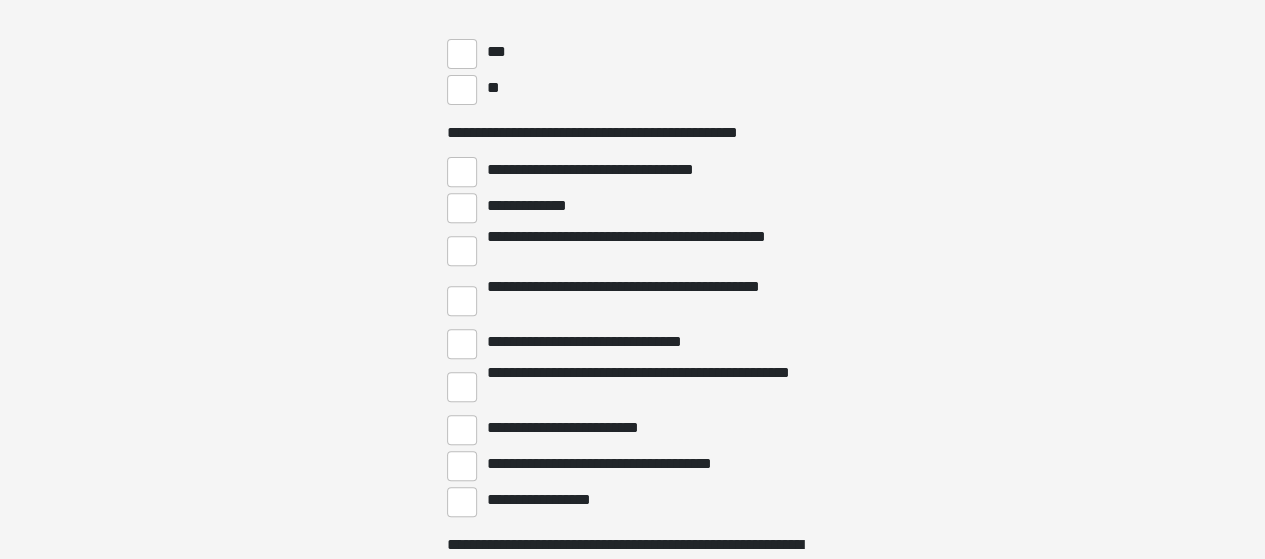 click on "**********" at bounding box center [588, 342] 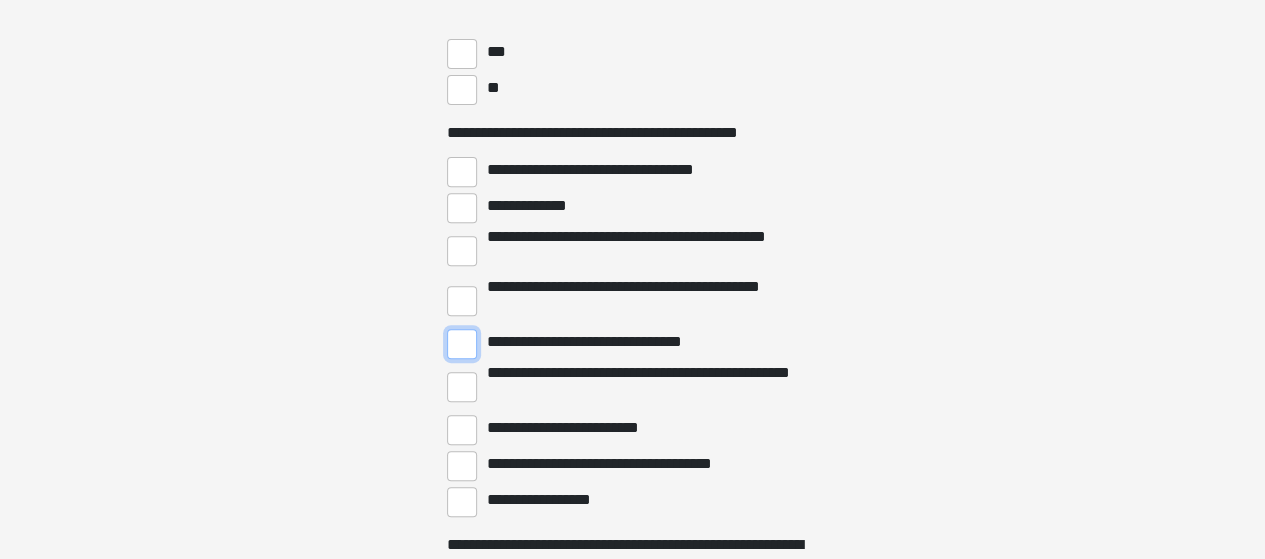click on "**********" at bounding box center [462, 344] 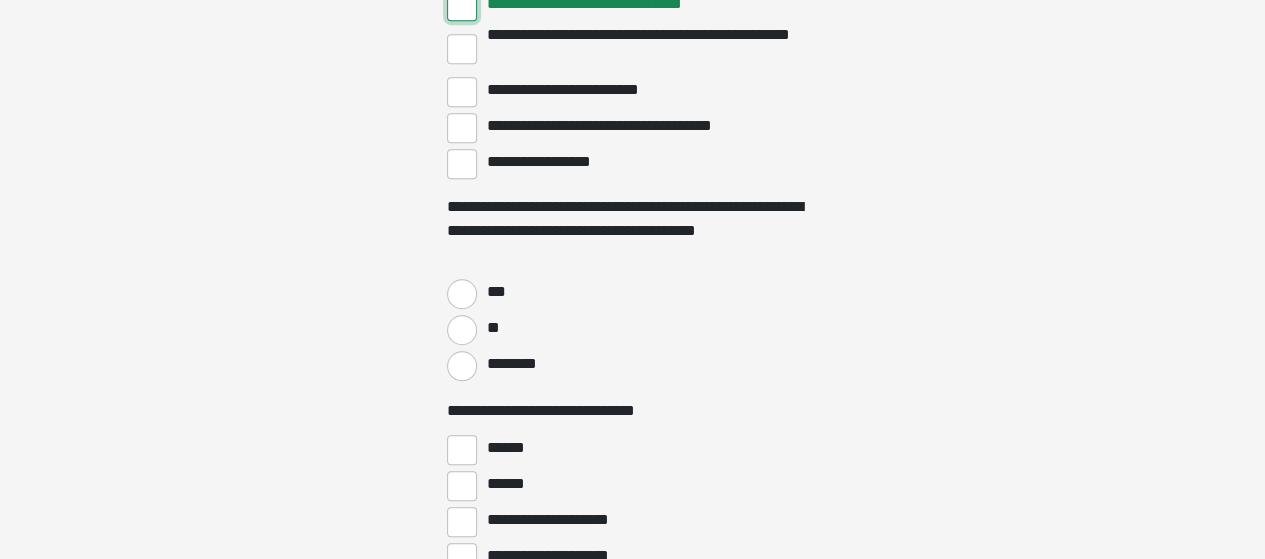 scroll, scrollTop: 4455, scrollLeft: 0, axis: vertical 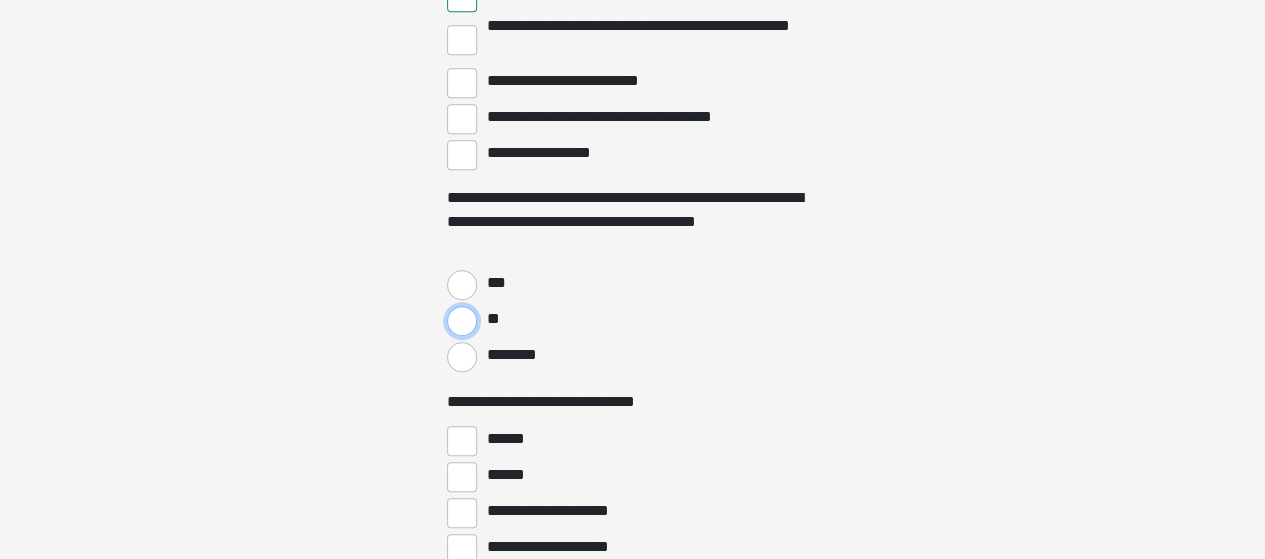 click on "**" at bounding box center [462, 321] 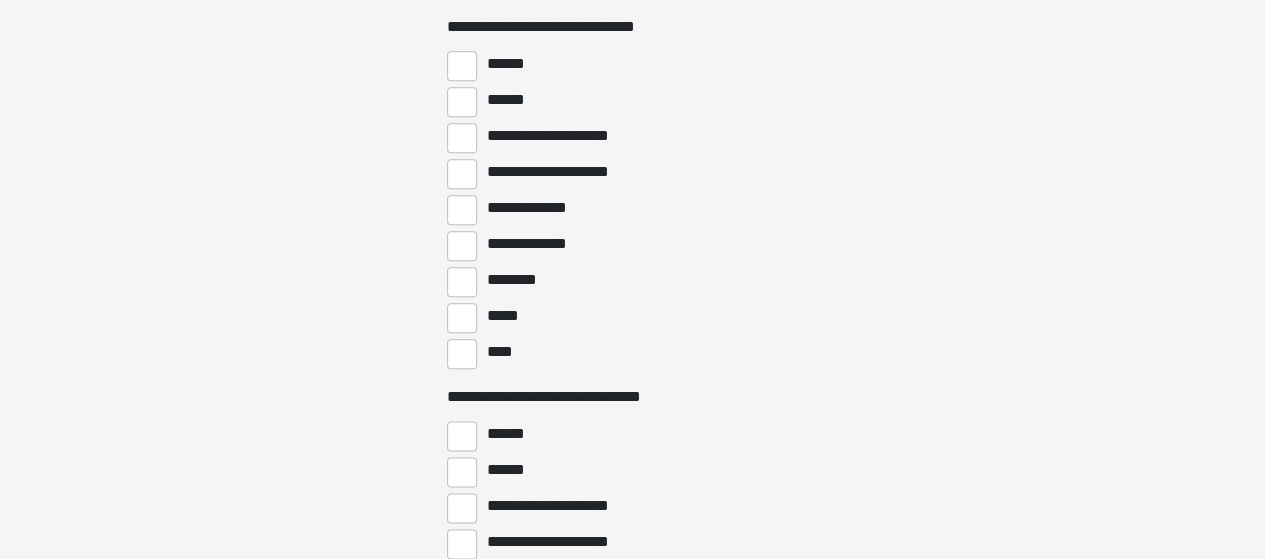 scroll, scrollTop: 4831, scrollLeft: 0, axis: vertical 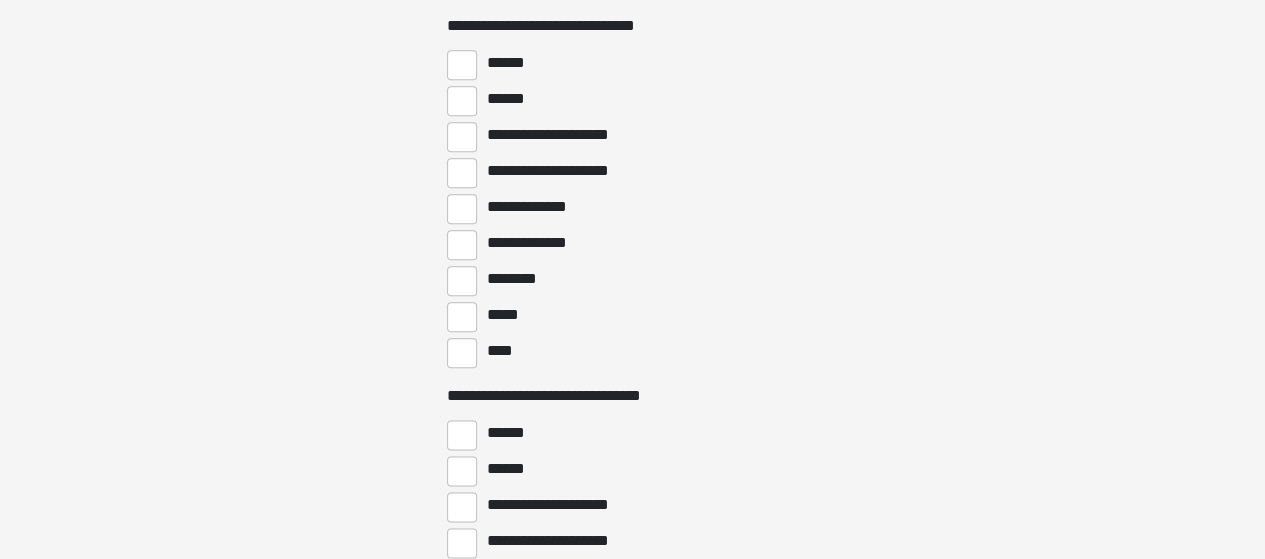 click on "****" at bounding box center (501, 351) 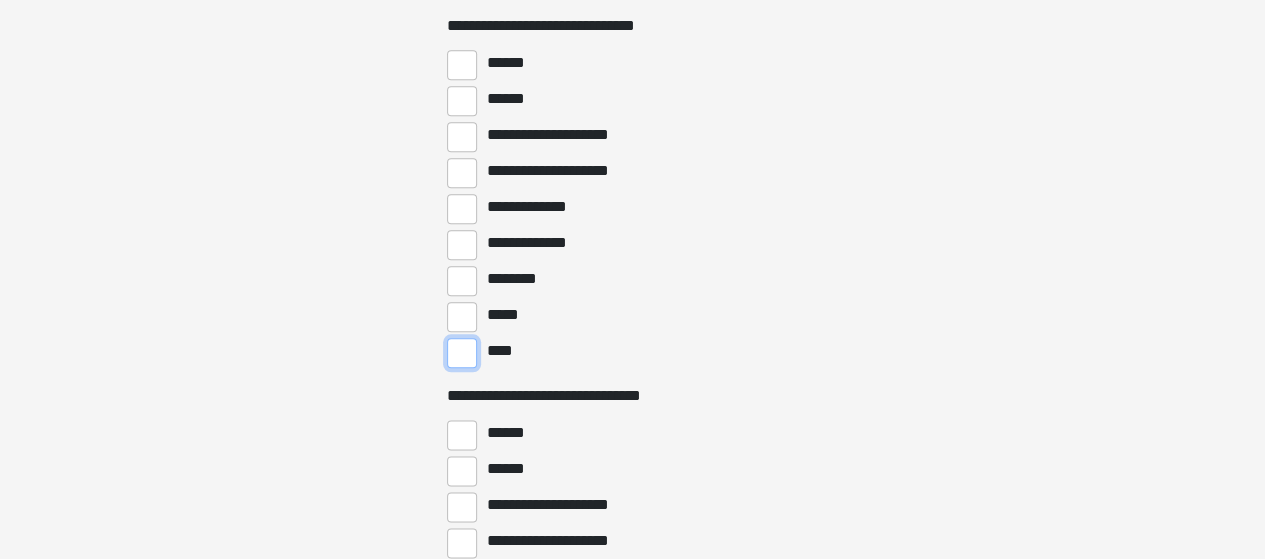 click on "****" at bounding box center (462, 353) 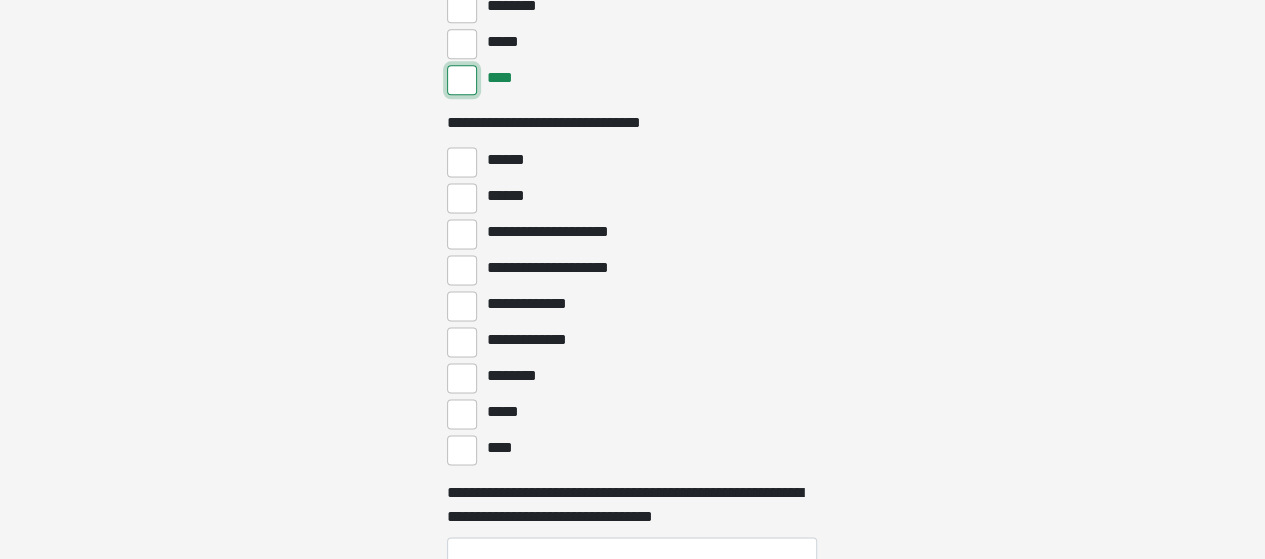 scroll, scrollTop: 5116, scrollLeft: 0, axis: vertical 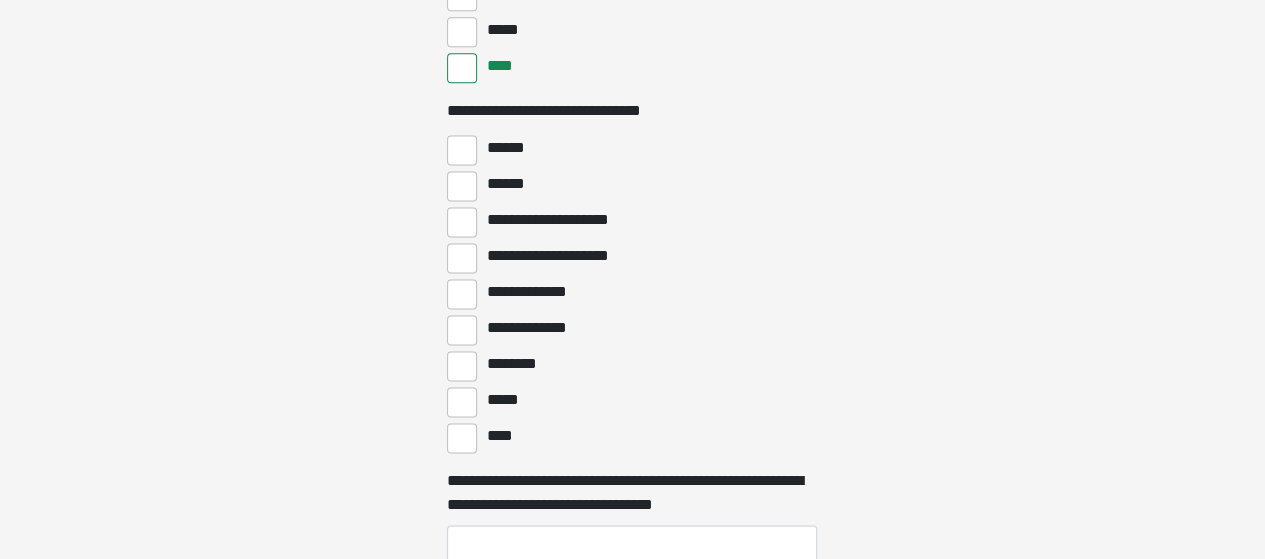 click on "****" at bounding box center (501, 436) 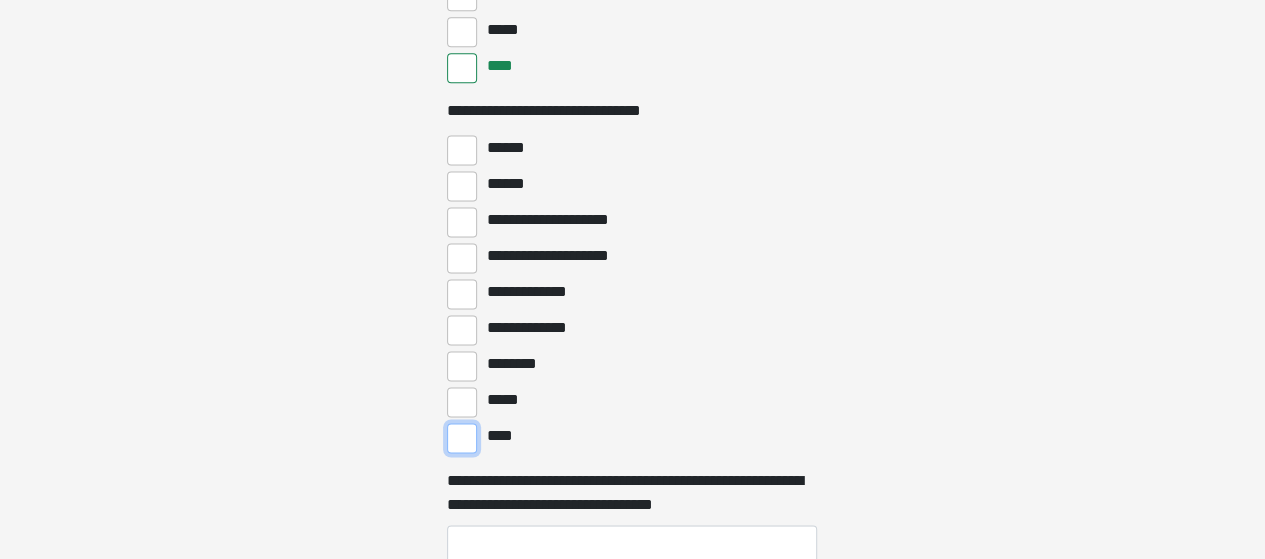 click on "****" at bounding box center (462, 438) 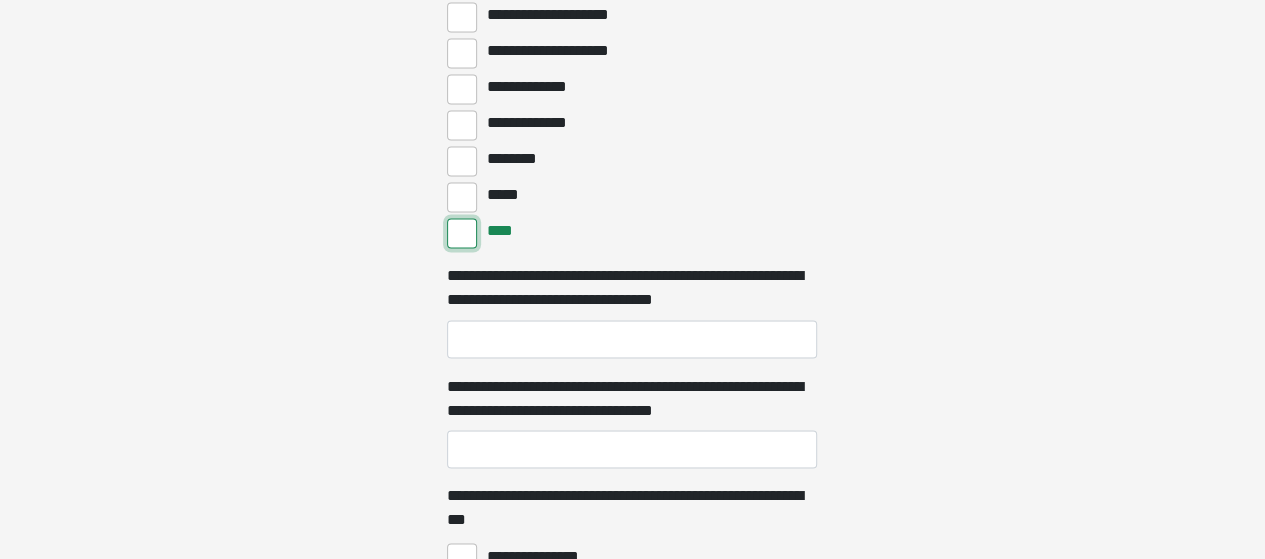 scroll, scrollTop: 5326, scrollLeft: 0, axis: vertical 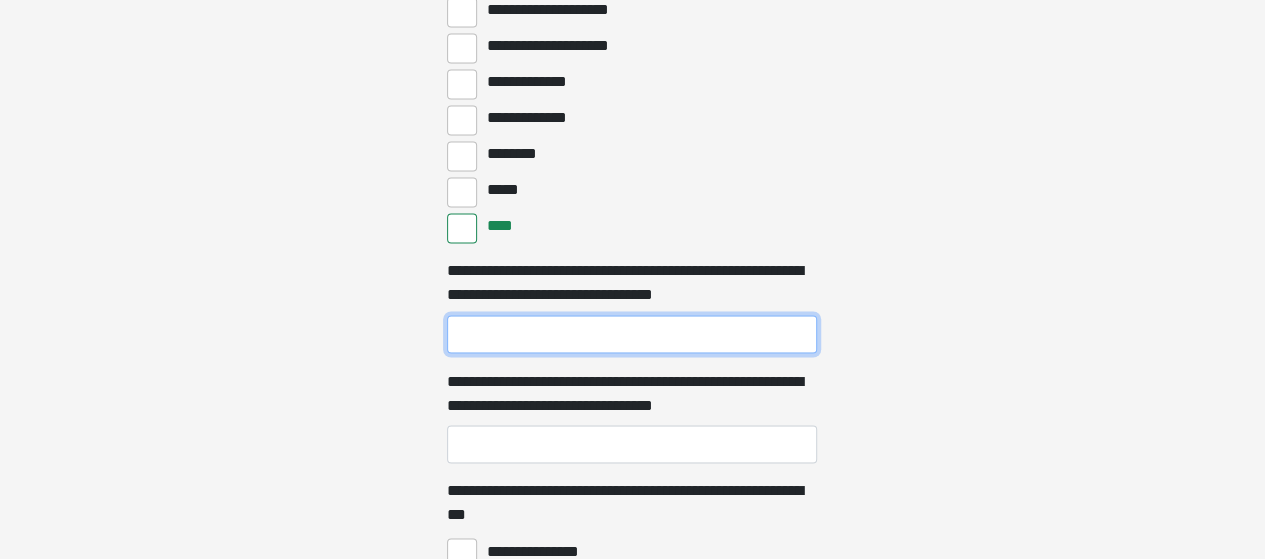 click on "**********" at bounding box center (632, 334) 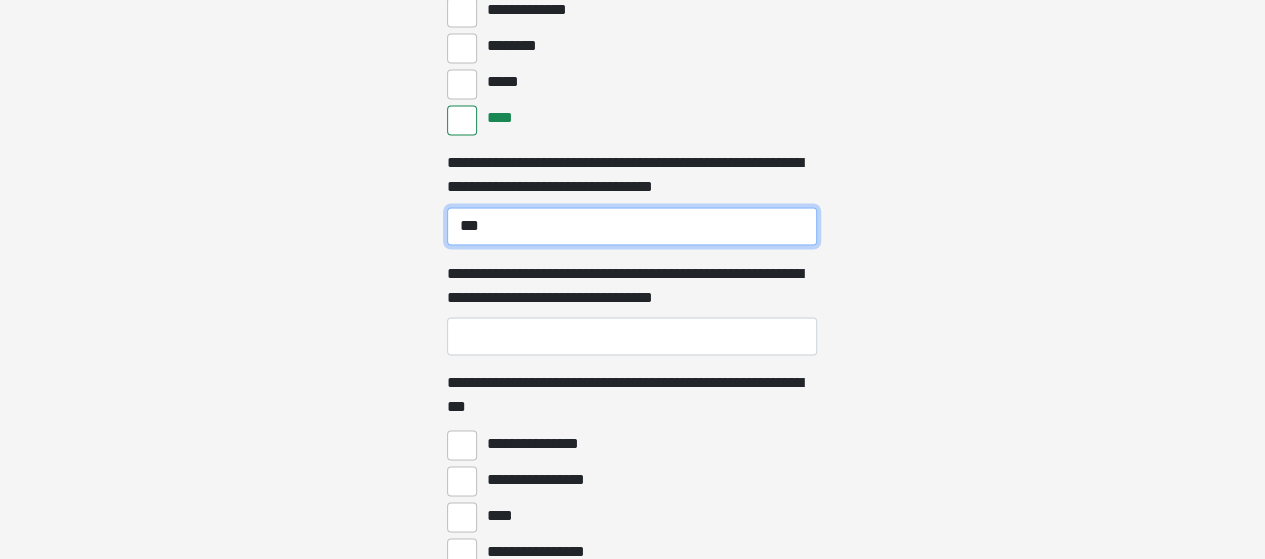 scroll, scrollTop: 5433, scrollLeft: 0, axis: vertical 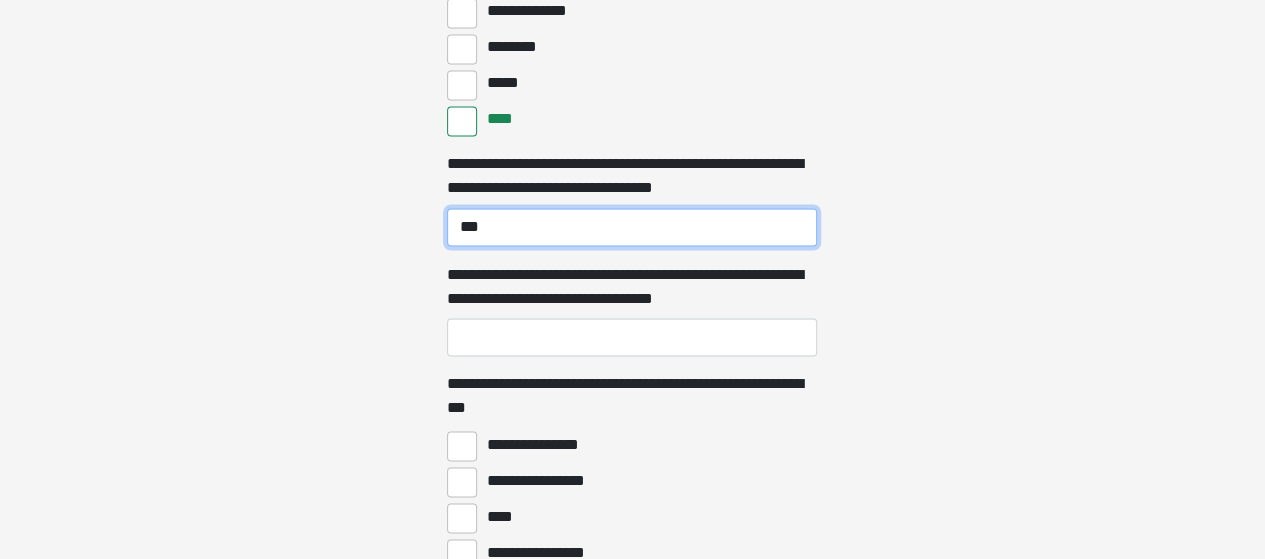 type on "***" 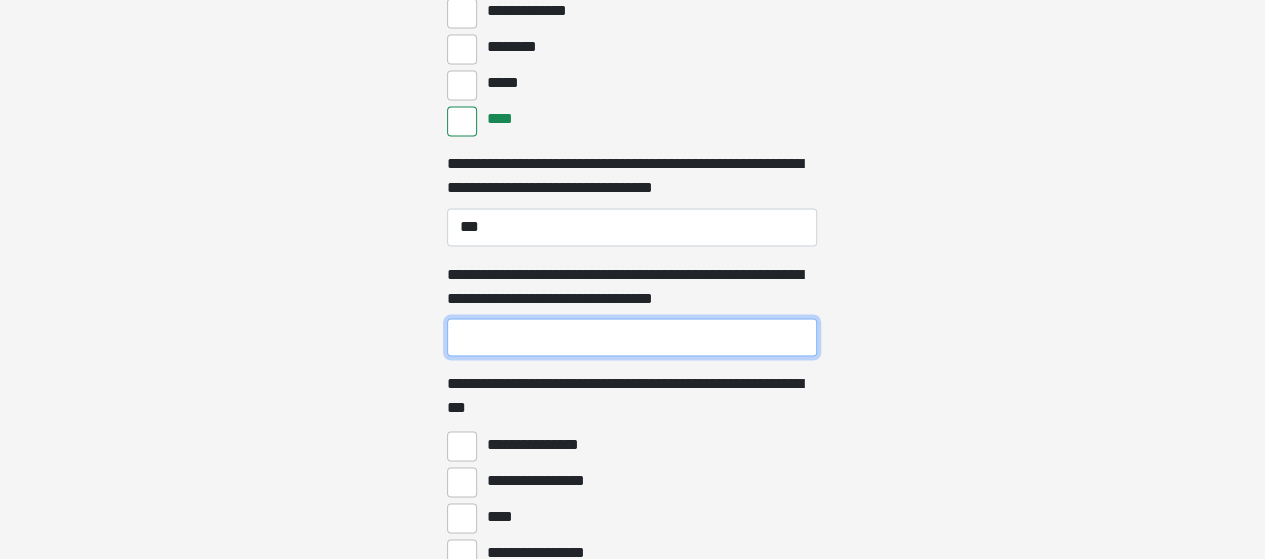click on "**********" at bounding box center (632, 337) 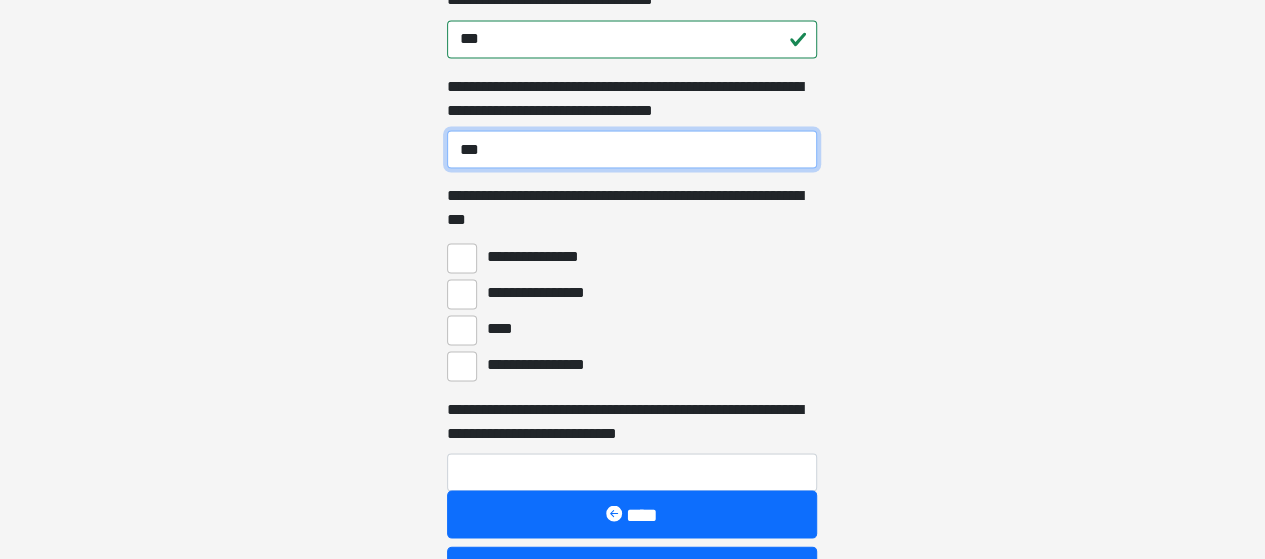 scroll, scrollTop: 5620, scrollLeft: 0, axis: vertical 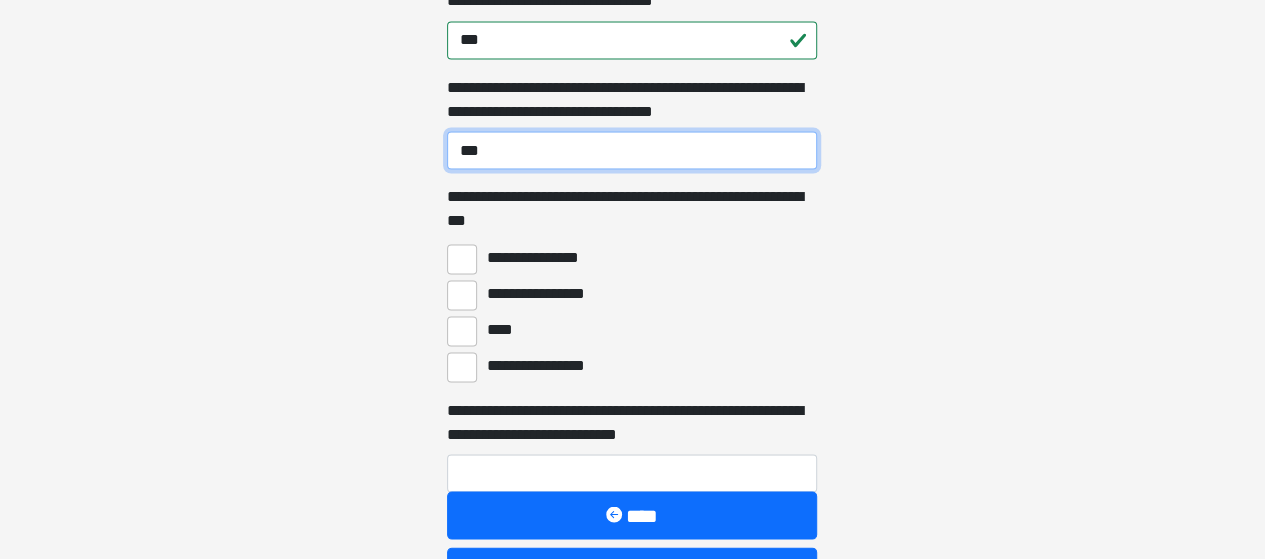 type on "***" 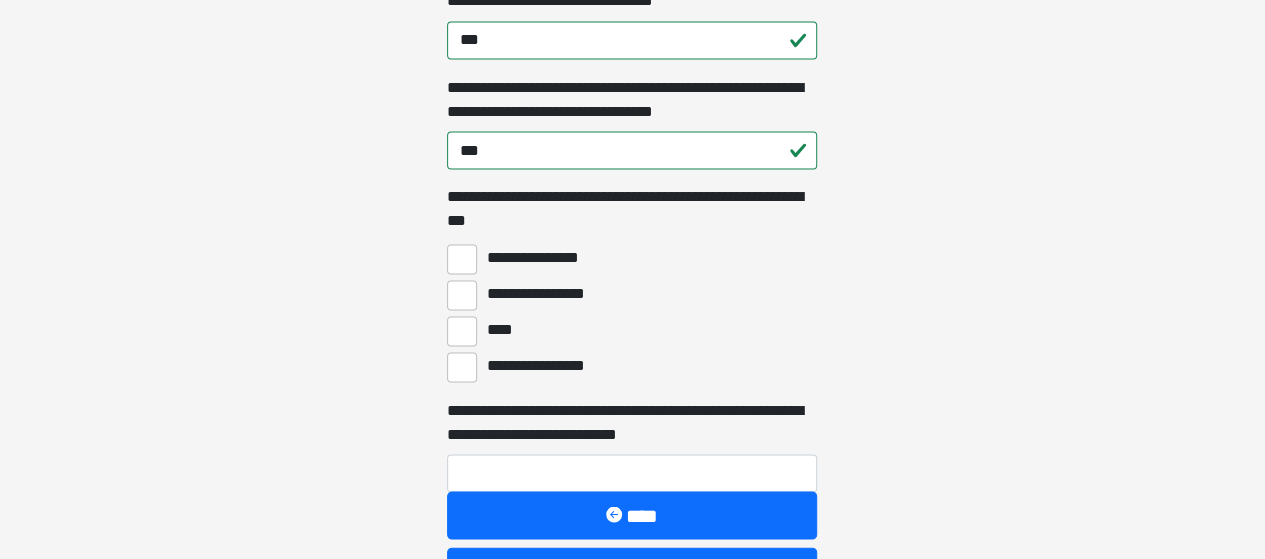 click on "****" at bounding box center [501, 329] 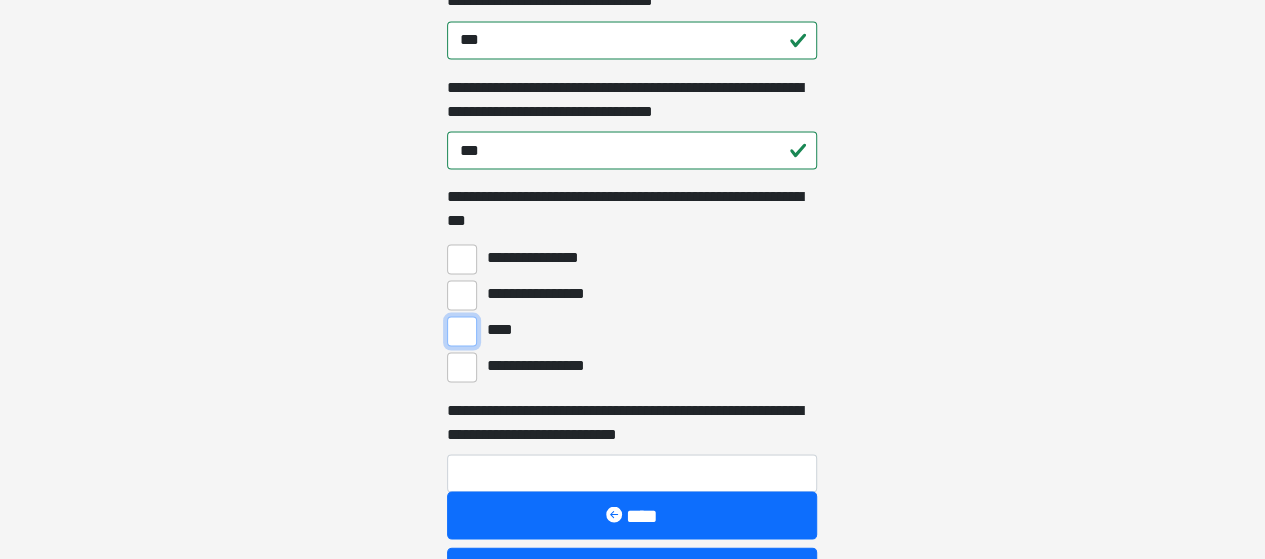 click on "****" at bounding box center [462, 331] 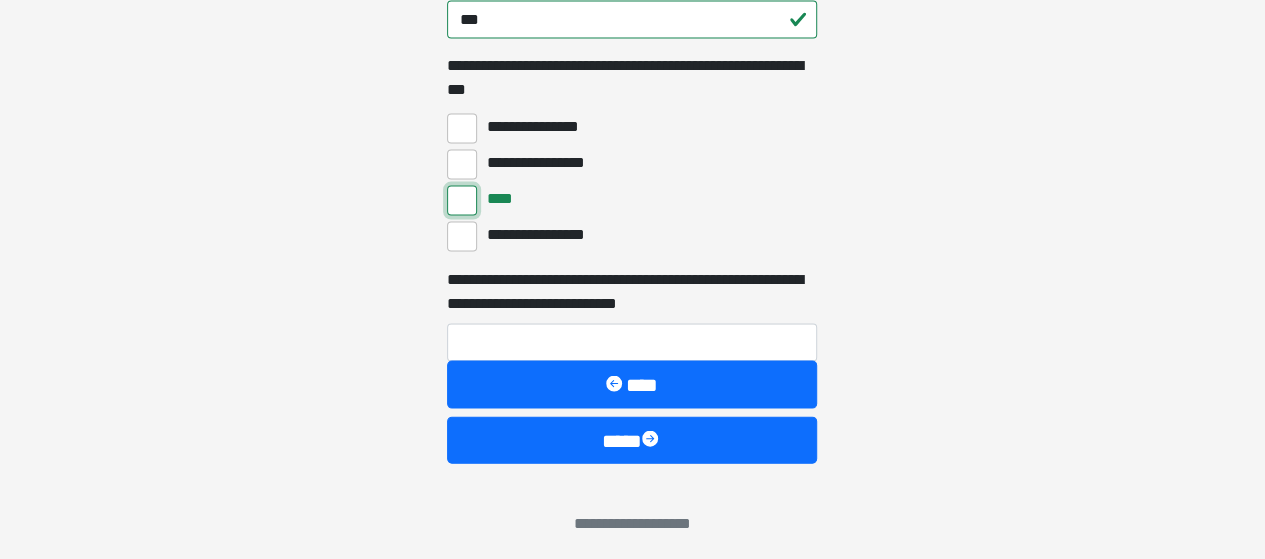scroll, scrollTop: 5749, scrollLeft: 0, axis: vertical 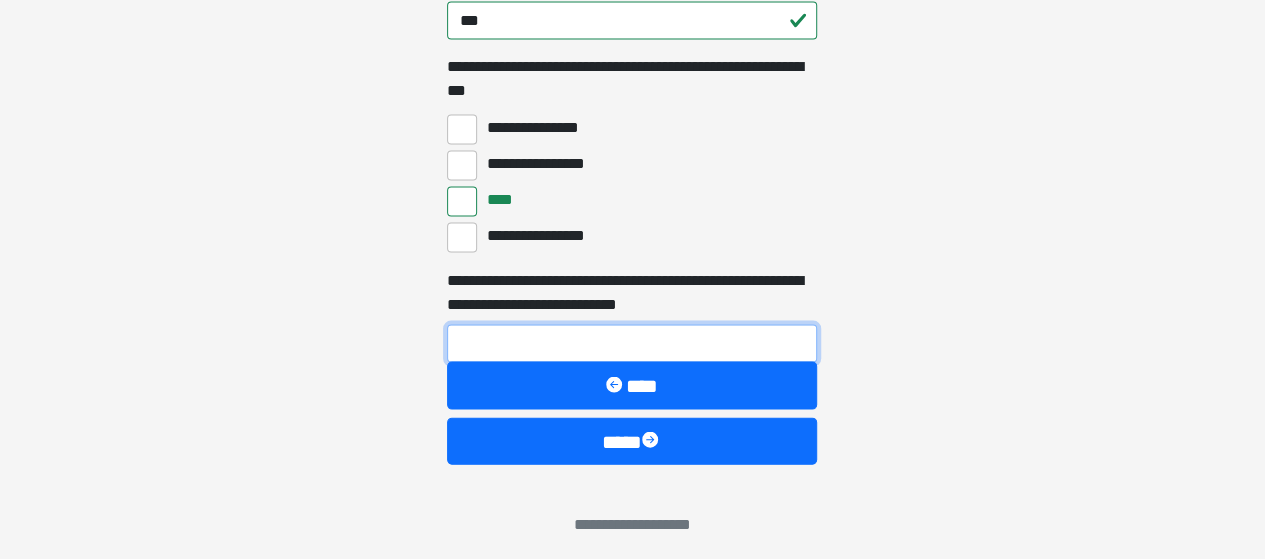 click on "**********" at bounding box center [632, 344] 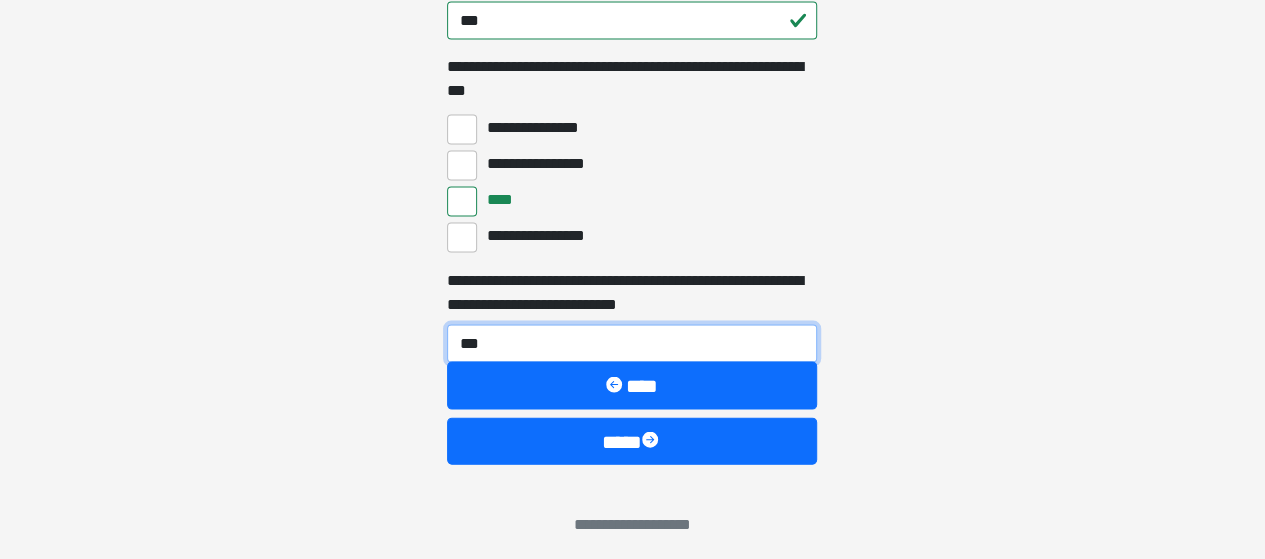 type on "***" 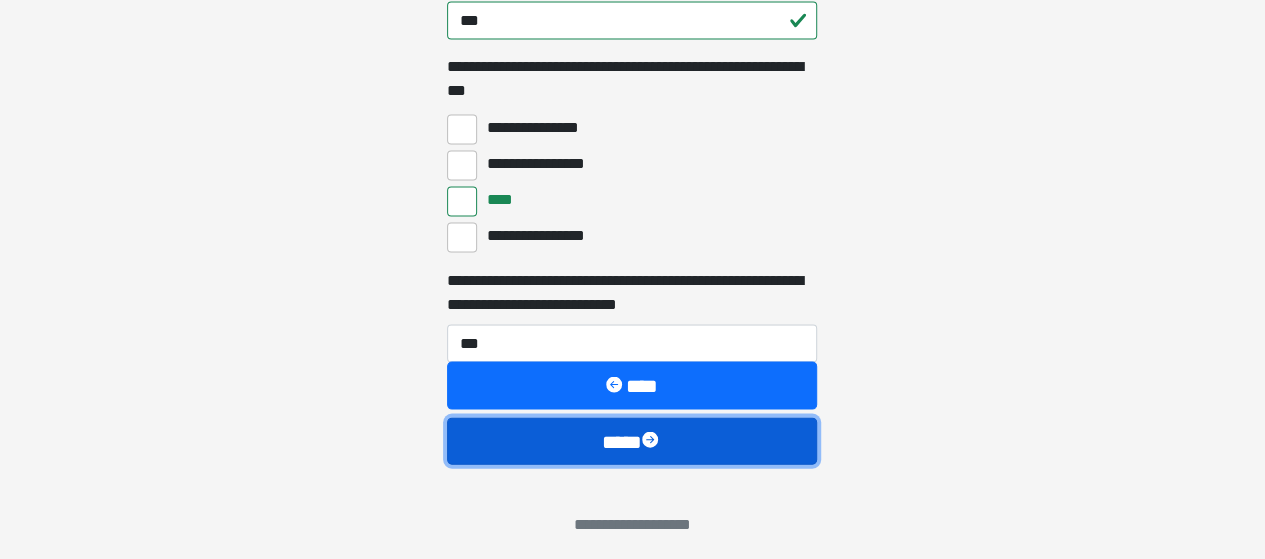 click on "****" at bounding box center (632, 441) 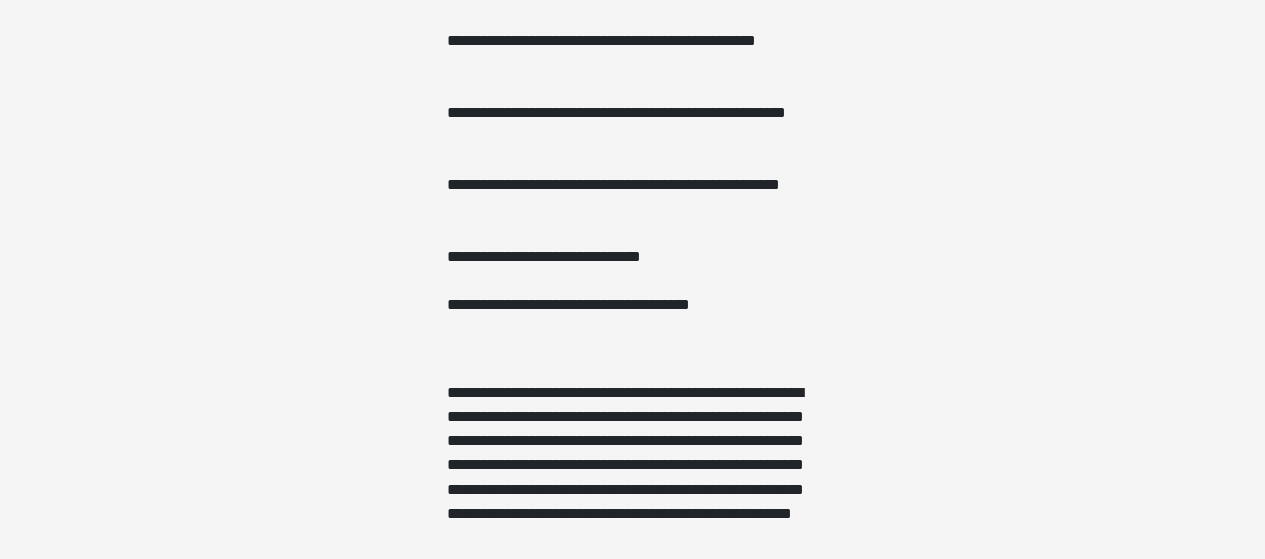 scroll, scrollTop: 1669, scrollLeft: 0, axis: vertical 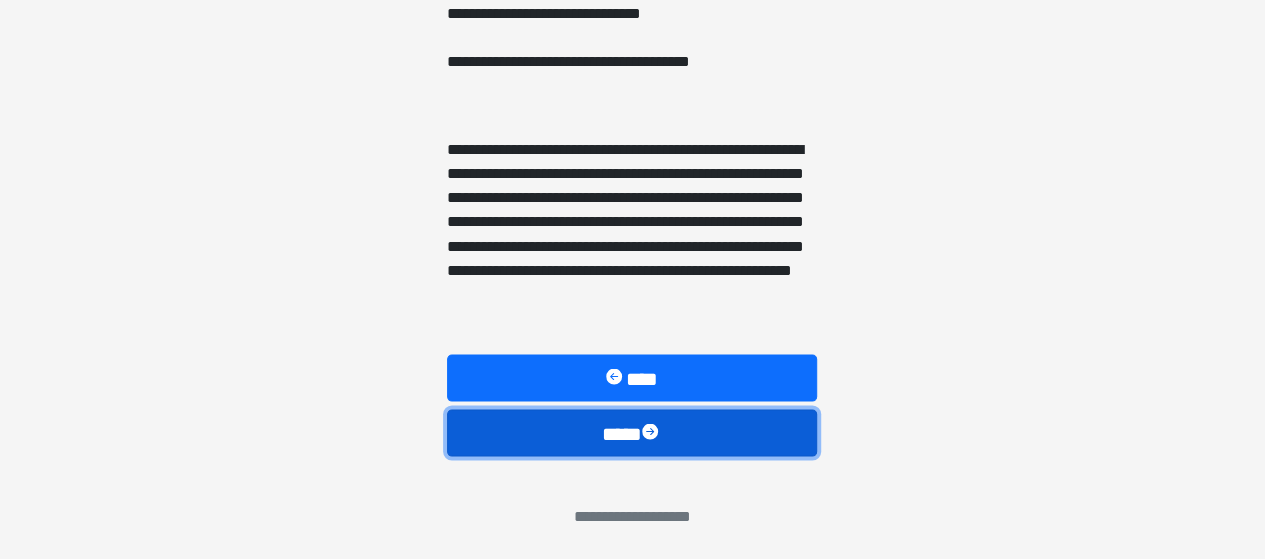 click on "****" at bounding box center (632, 432) 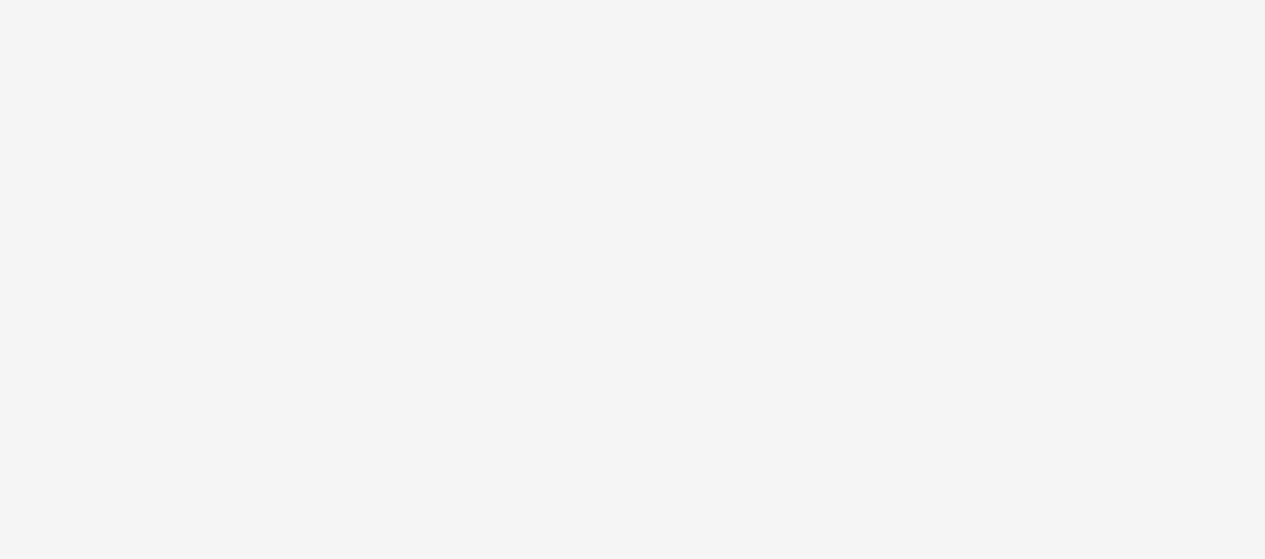 scroll, scrollTop: 202, scrollLeft: 0, axis: vertical 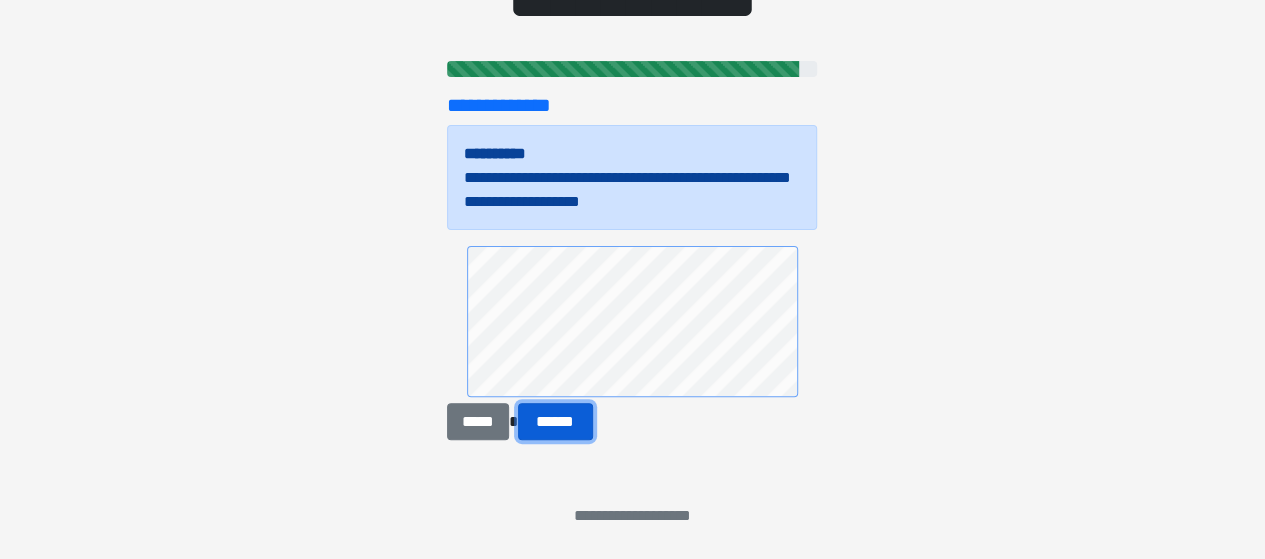 click on "******" at bounding box center [555, 421] 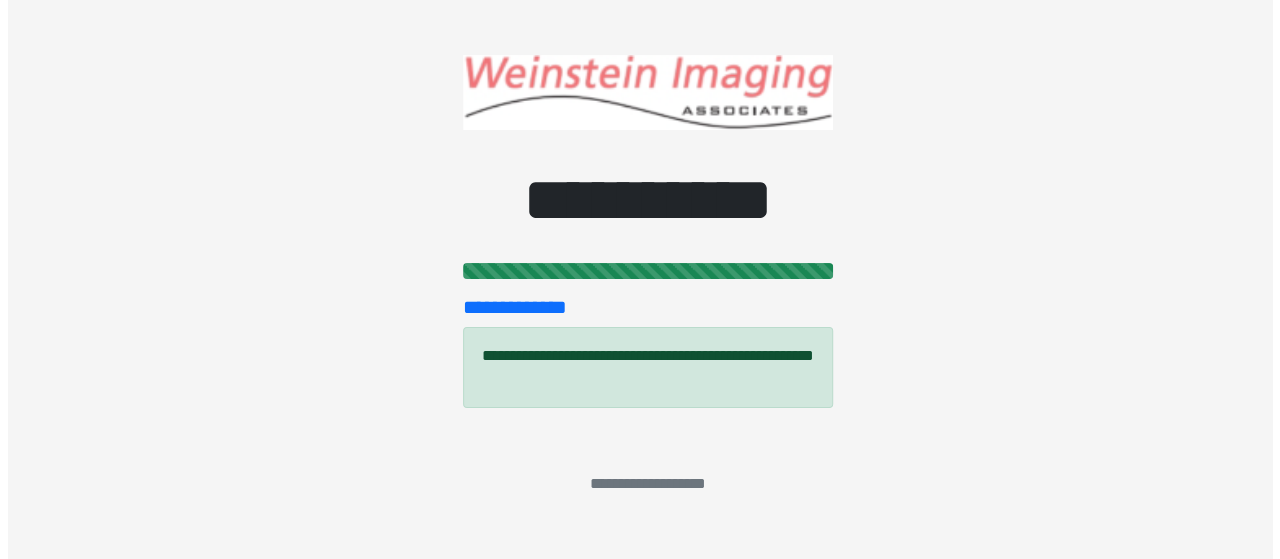 scroll, scrollTop: 0, scrollLeft: 0, axis: both 